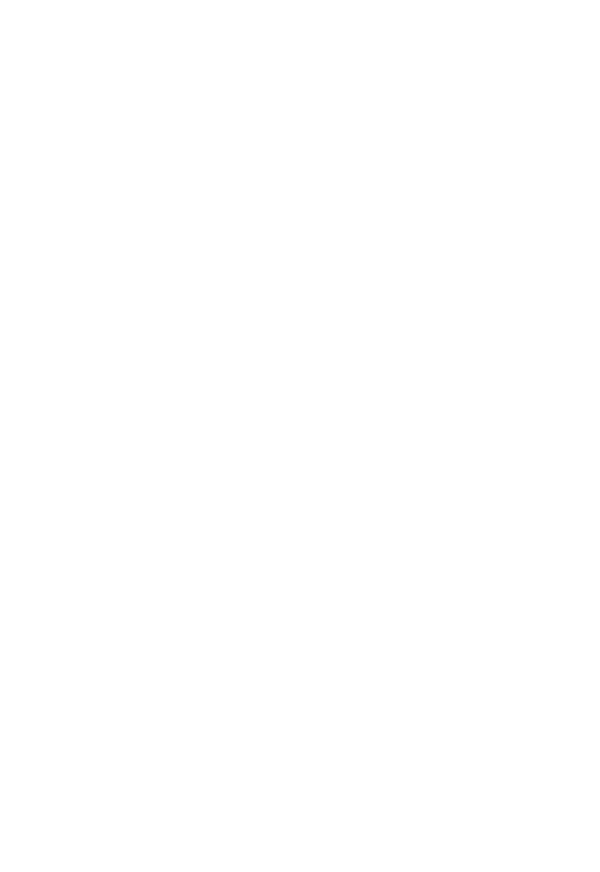 scroll, scrollTop: 0, scrollLeft: 0, axis: both 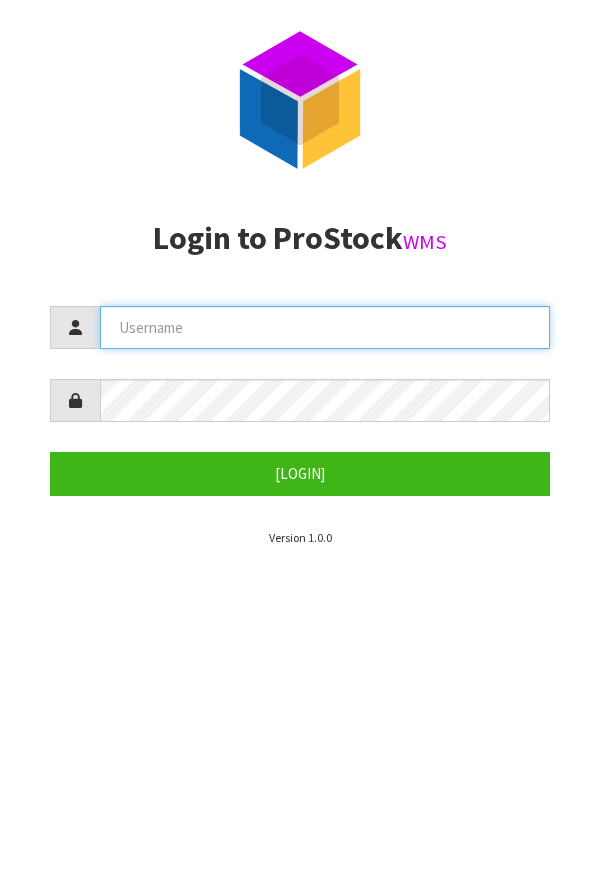 click at bounding box center [325, 327] 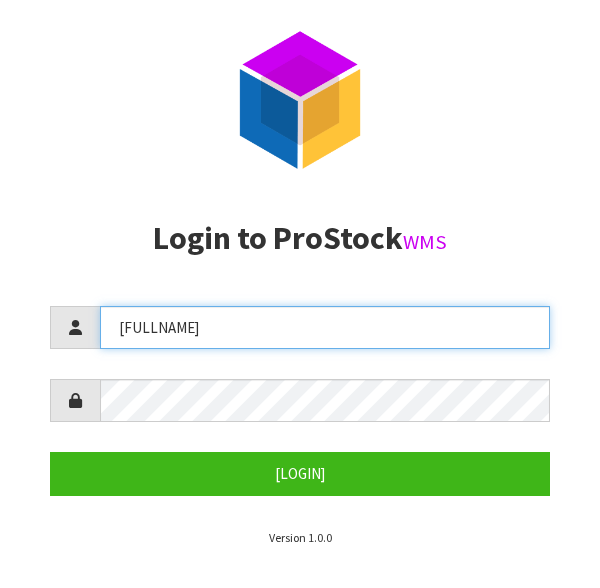 type on "[FULLNAME]" 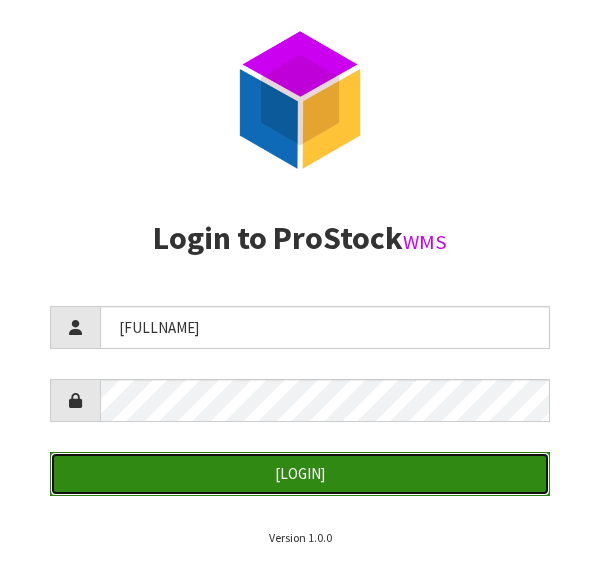 click on "[LOGIN]" at bounding box center [300, 473] 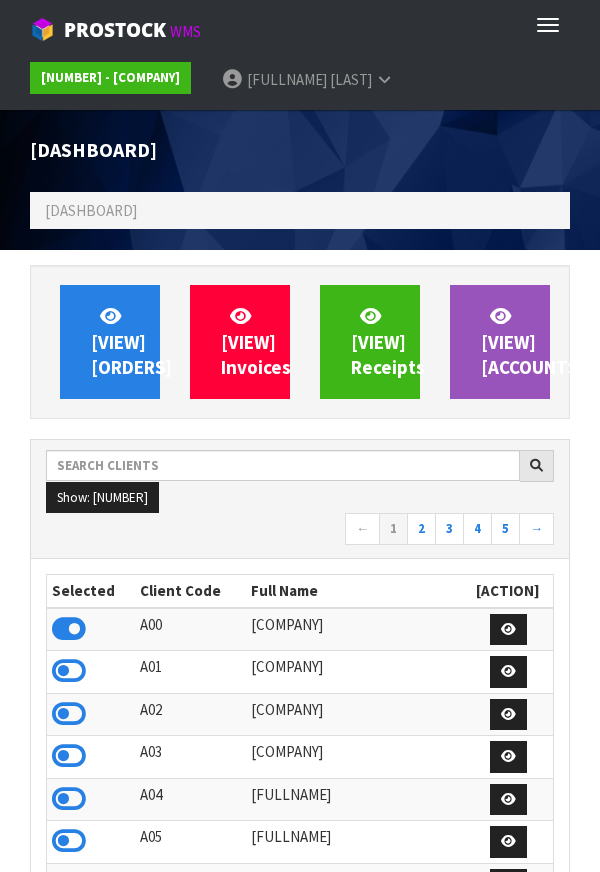 scroll, scrollTop: 998416, scrollLeft: 999430, axis: both 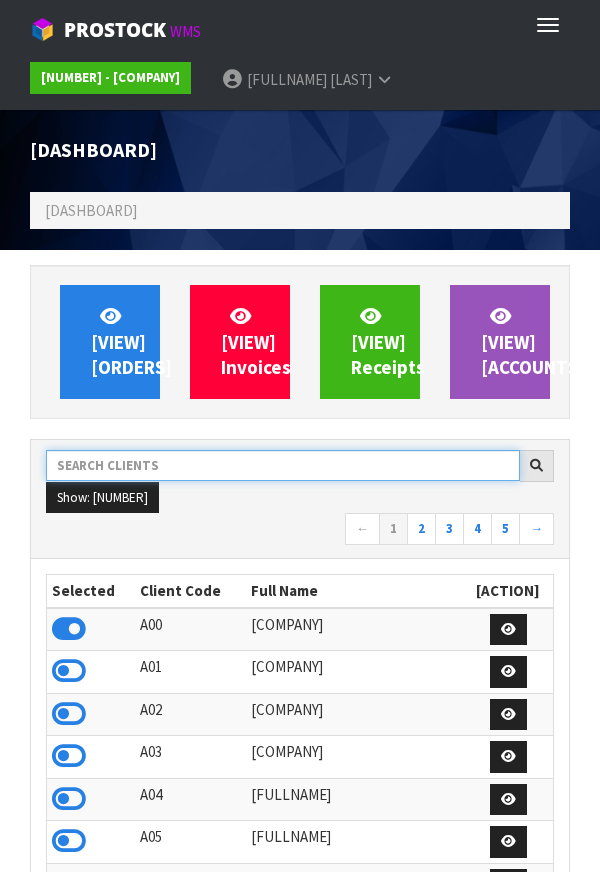 click at bounding box center [283, 465] 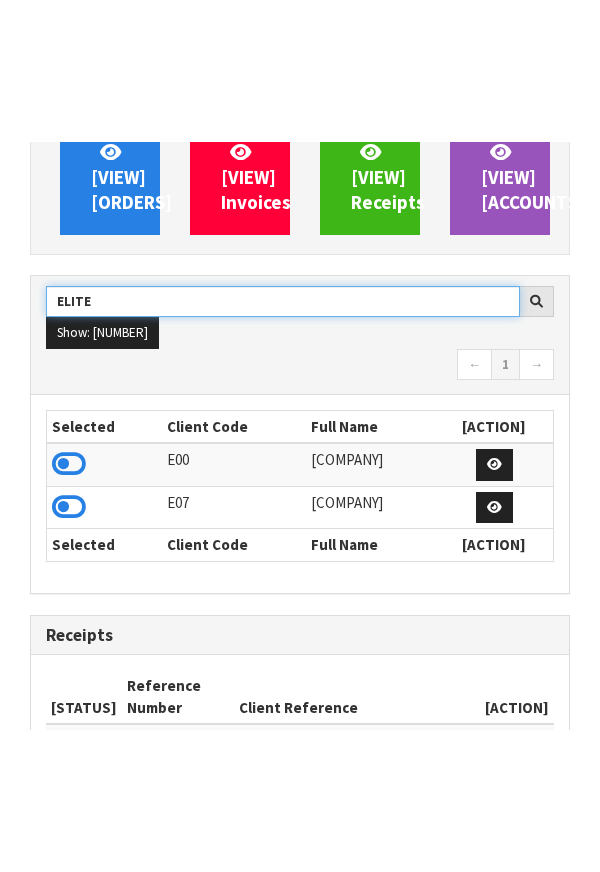 scroll, scrollTop: 311, scrollLeft: 0, axis: vertical 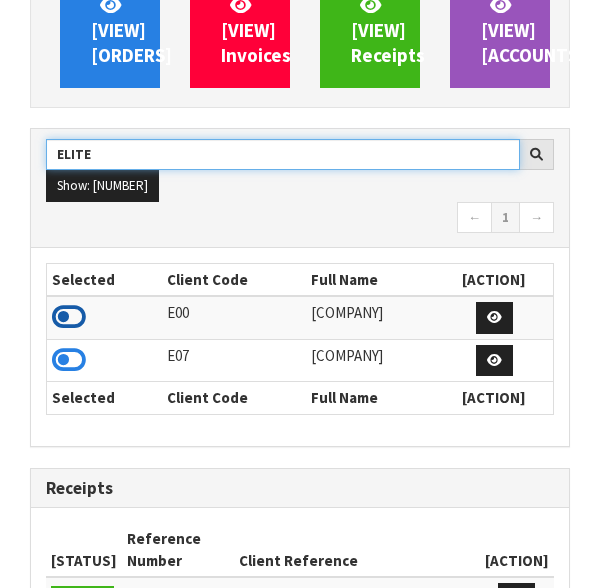 type on "ELITE" 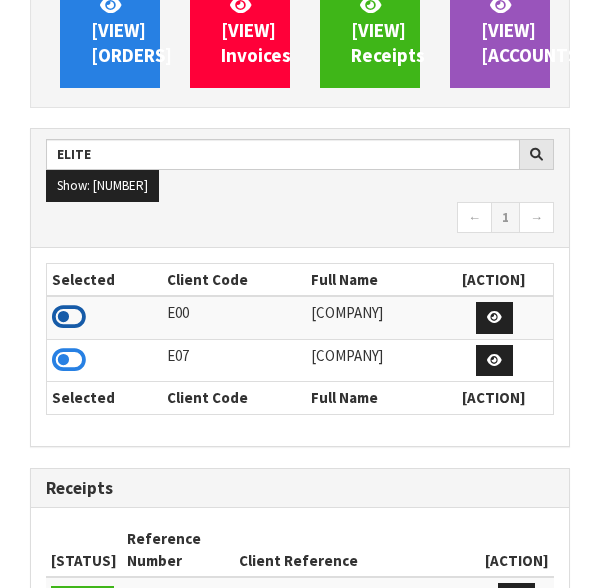 click at bounding box center (69, 317) 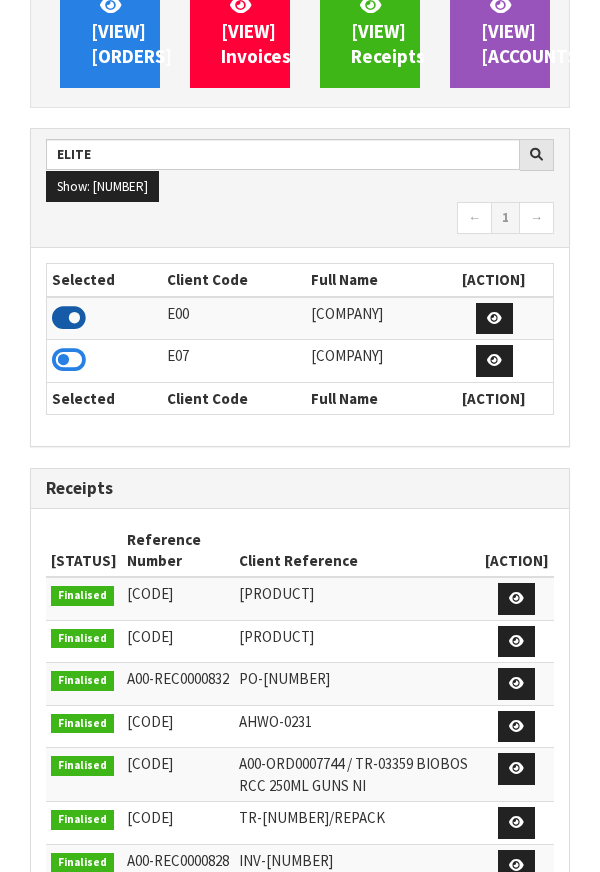 scroll, scrollTop: 1315, scrollLeft: 570, axis: both 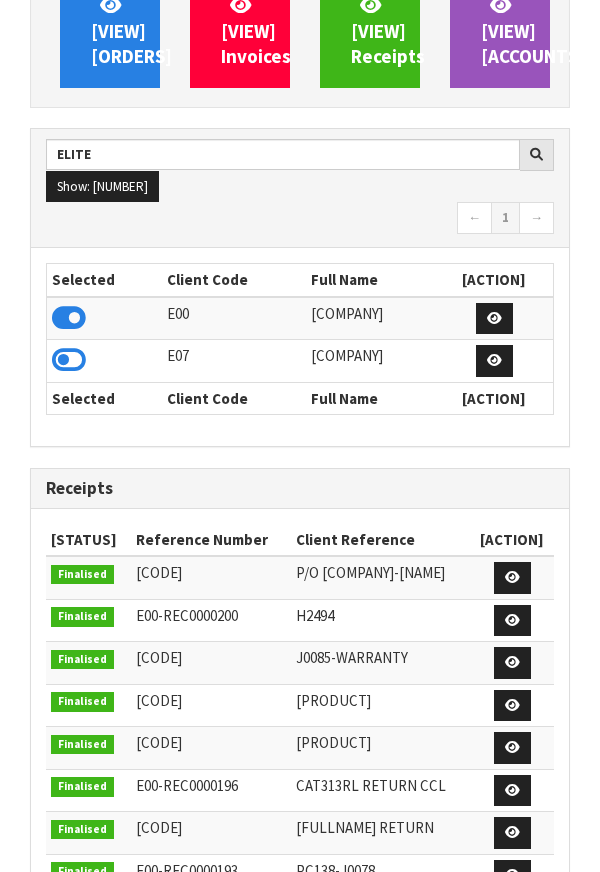 click on "Selected
Client Code
Full Name
Action
E00
[FULLNAME]
E07
[FULLNAME]
Selected
Client Code
Full Name
Action" at bounding box center (300, 347) 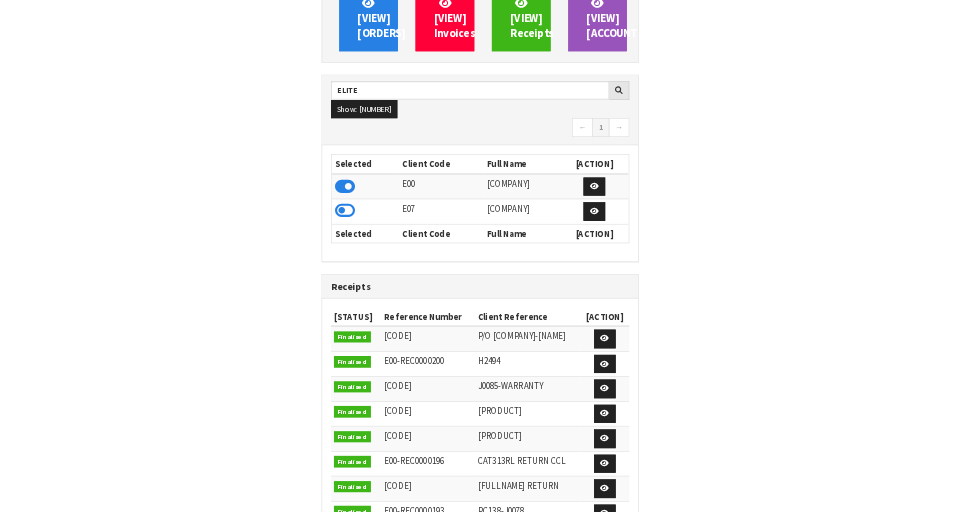 scroll, scrollTop: 258, scrollLeft: 0, axis: vertical 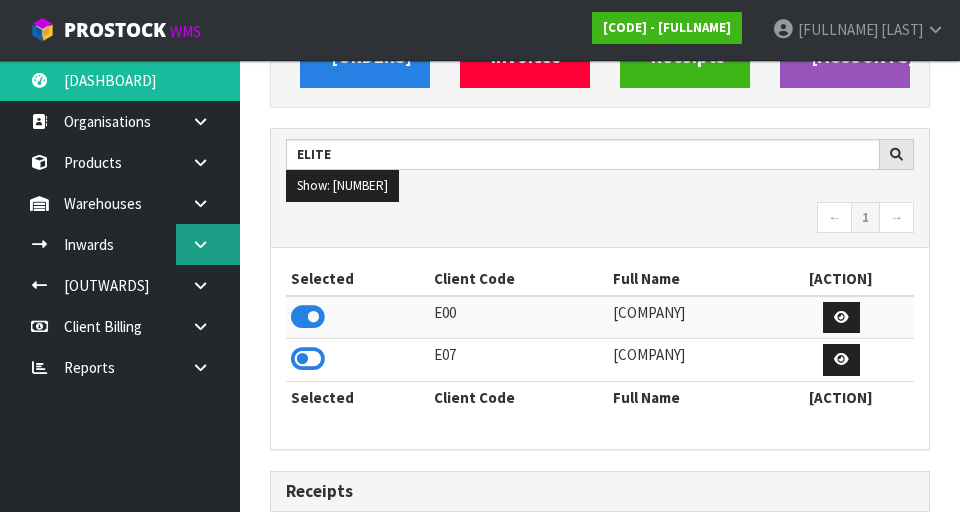click at bounding box center [208, 121] 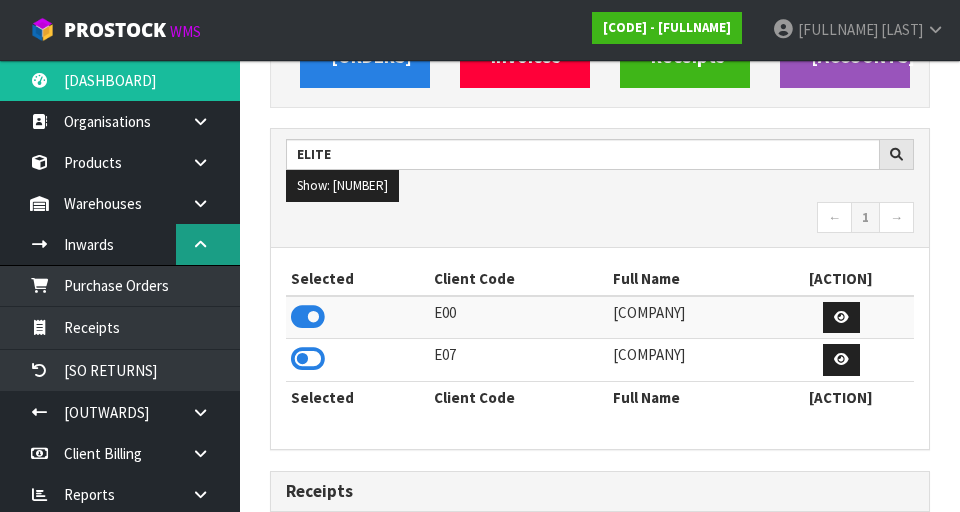 click at bounding box center [208, 121] 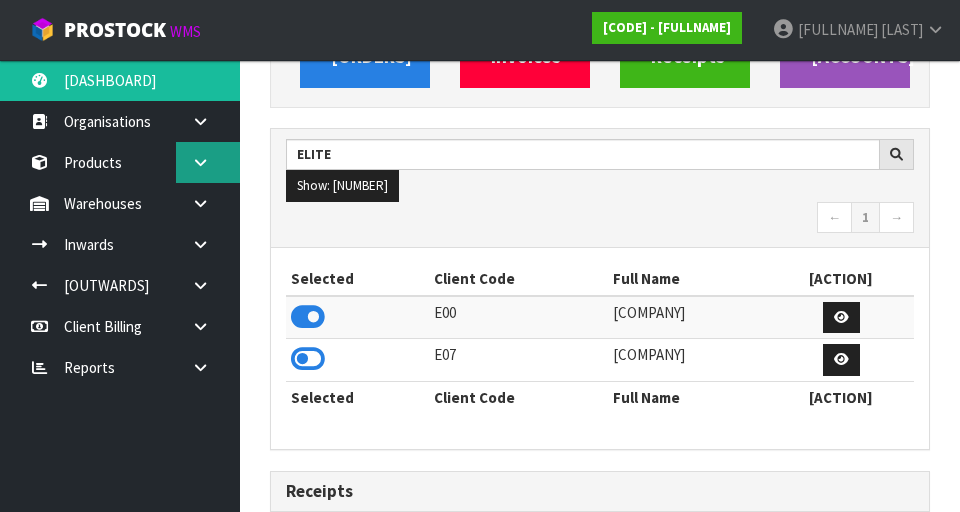 click at bounding box center (200, 121) 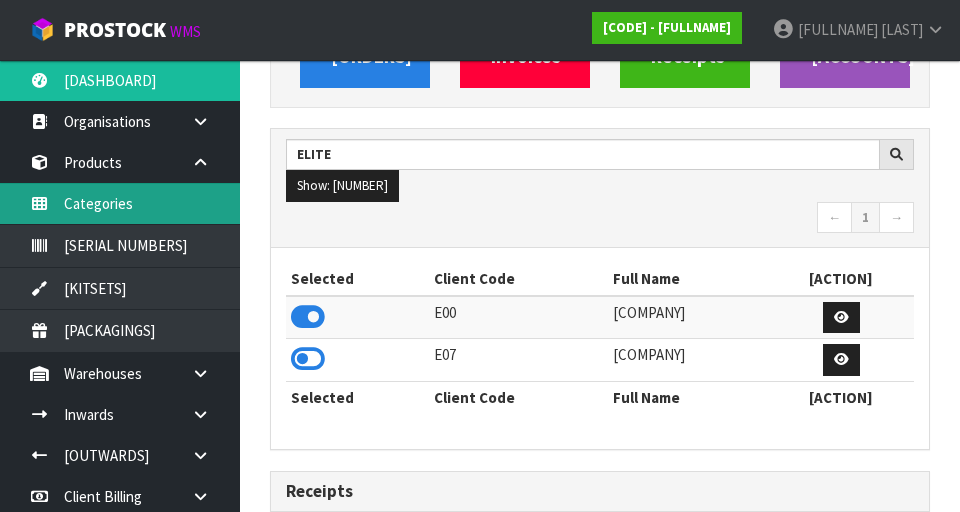 click on "Categories" at bounding box center [120, 203] 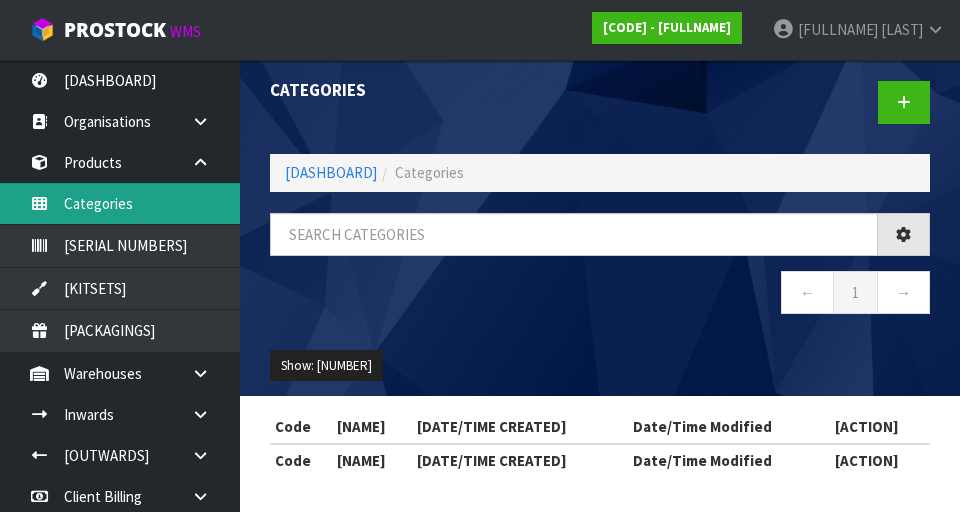 scroll, scrollTop: 42, scrollLeft: 0, axis: vertical 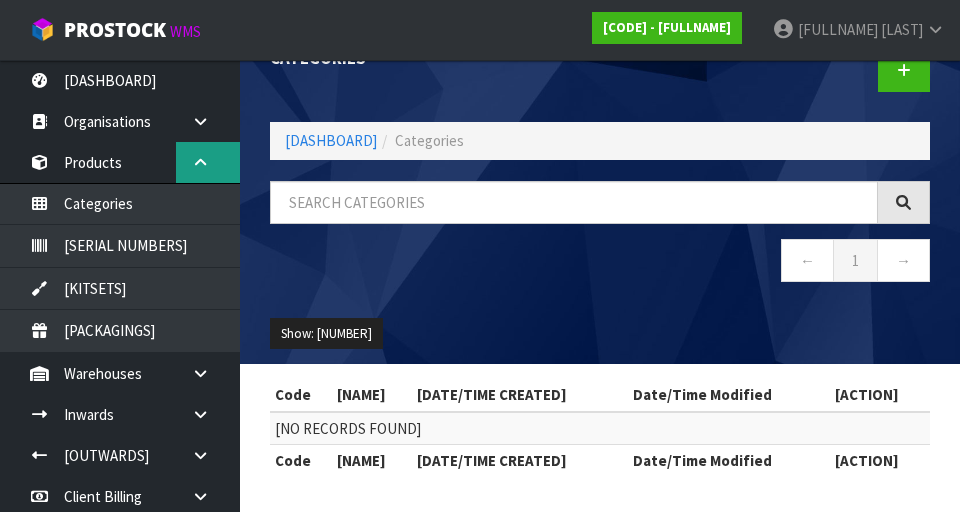 click at bounding box center (200, 162) 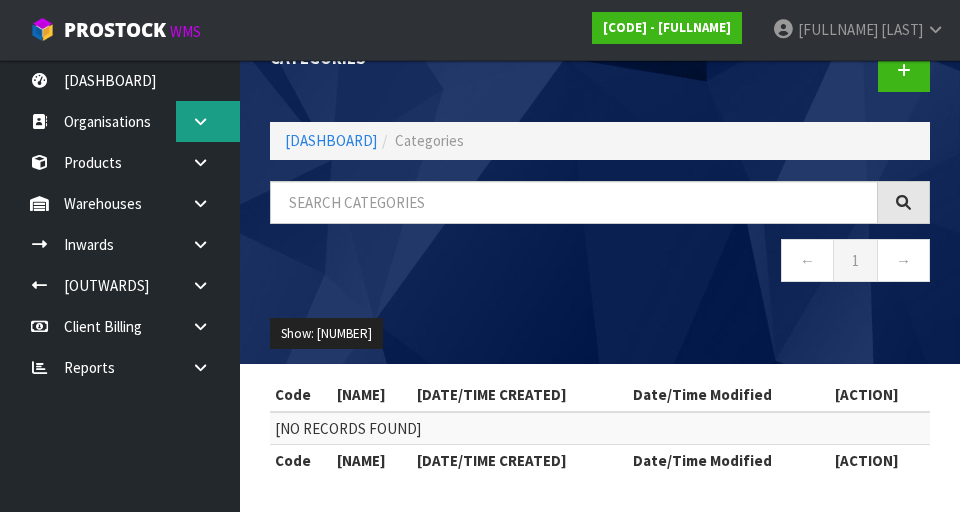 click at bounding box center (208, 121) 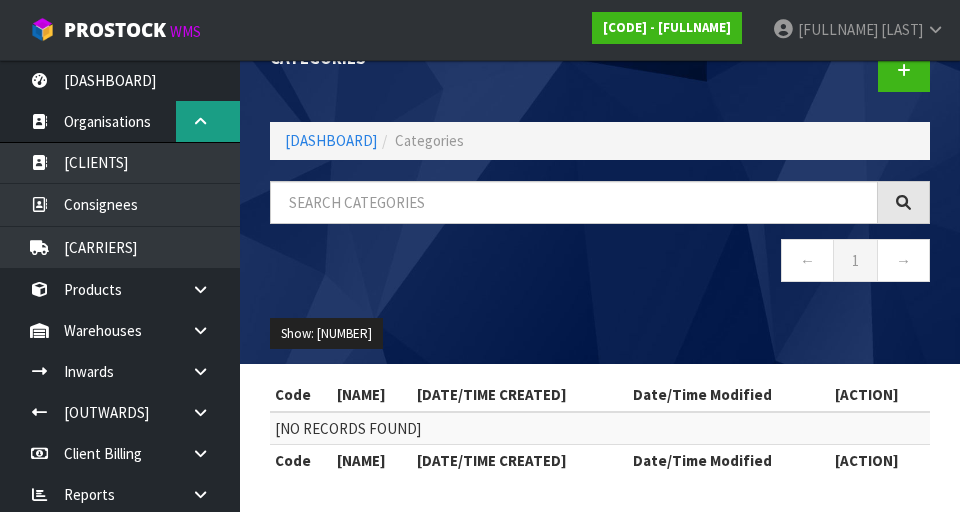 click at bounding box center [208, 121] 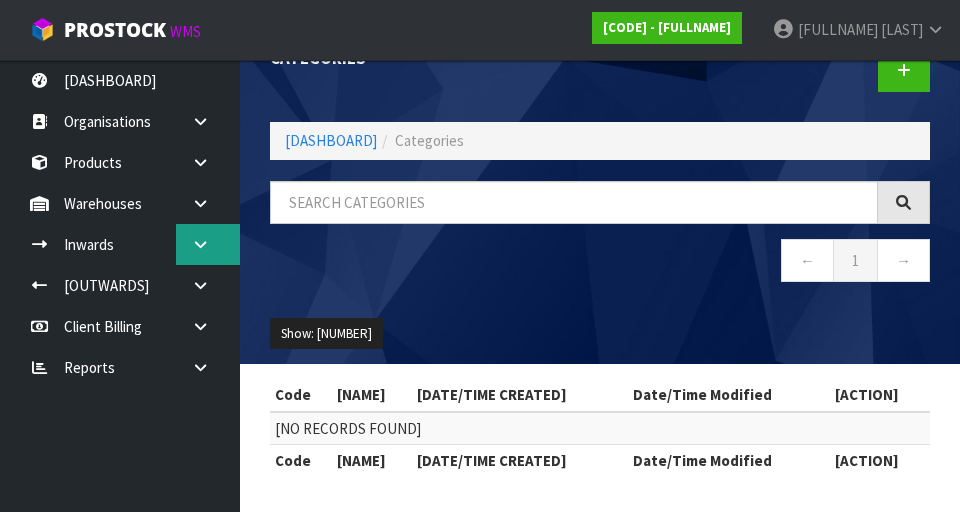 click at bounding box center [208, 121] 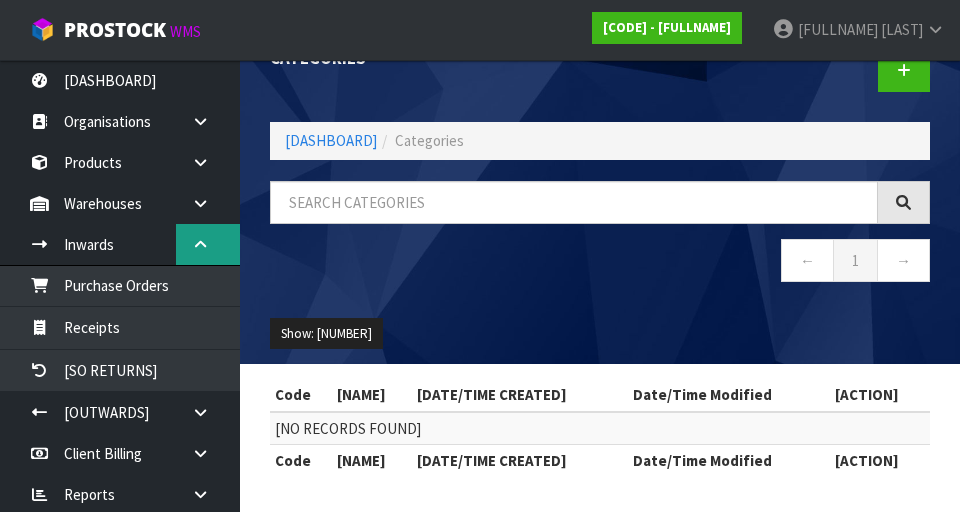 click at bounding box center (208, 121) 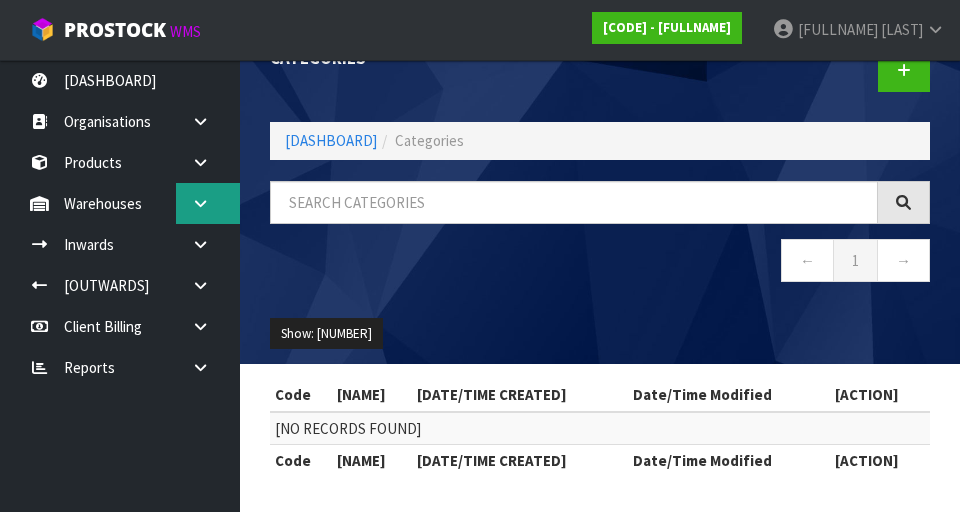 click at bounding box center [200, 121] 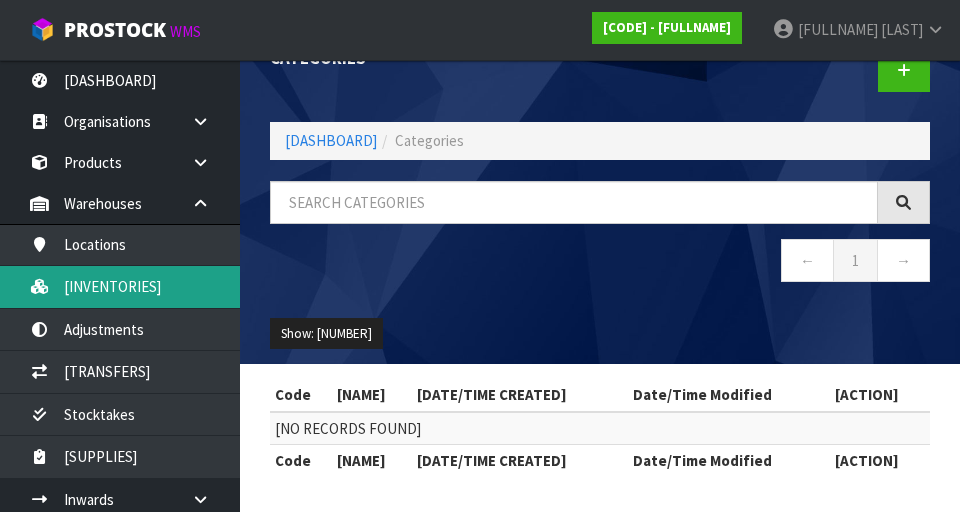 click on "[INVENTORIES]" at bounding box center (120, 286) 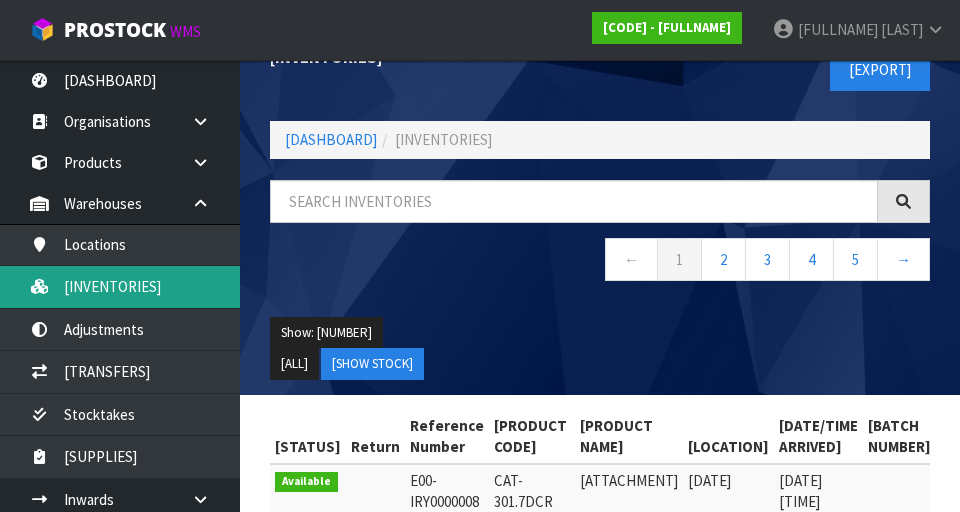 scroll, scrollTop: 0, scrollLeft: 0, axis: both 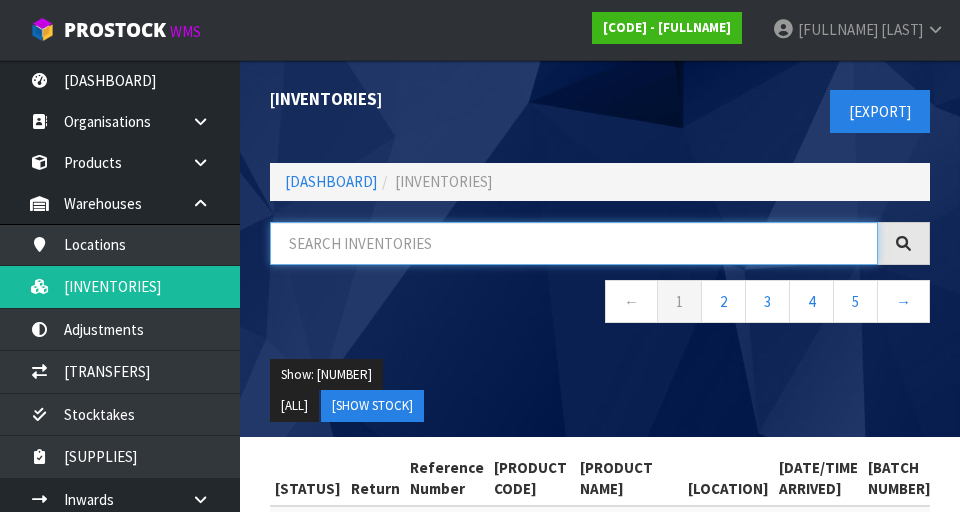 click at bounding box center [574, 243] 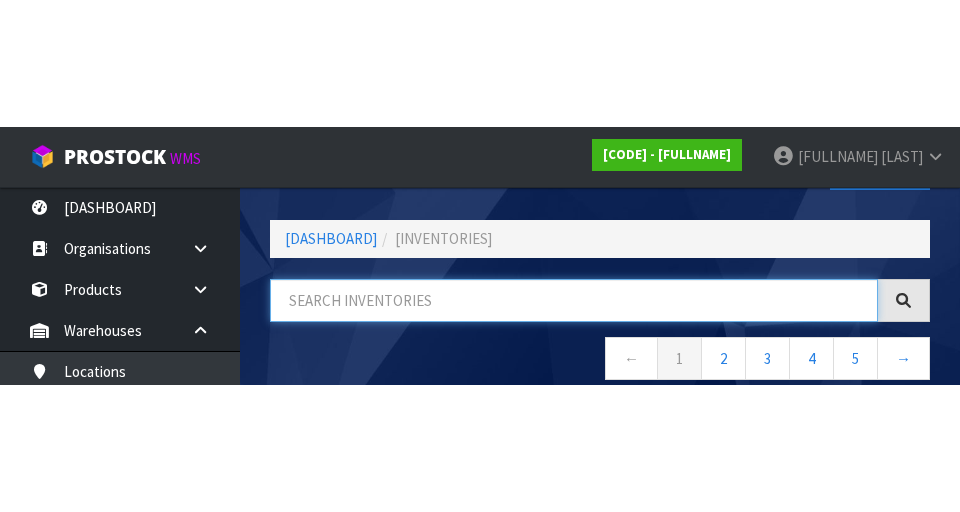 scroll, scrollTop: 114, scrollLeft: 0, axis: vertical 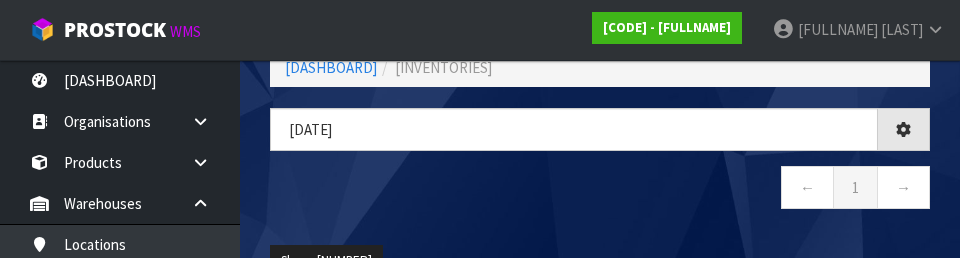 click on "←
[NUMBER]
→" at bounding box center [600, 190] 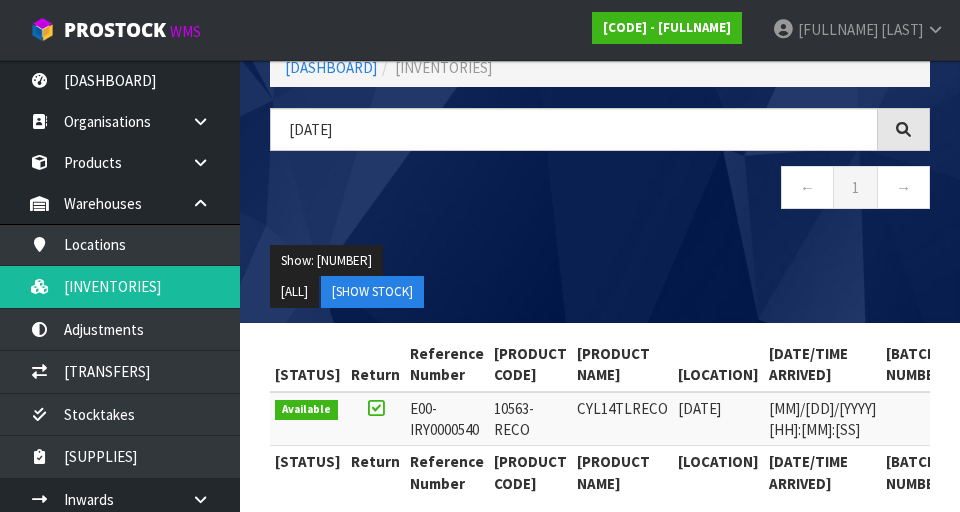 scroll, scrollTop: 137, scrollLeft: 0, axis: vertical 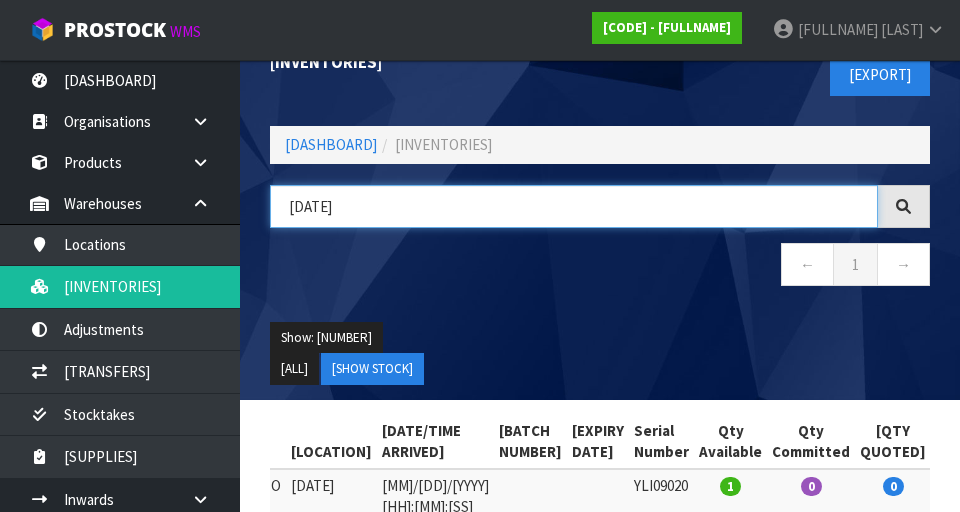 click on "[DATE]" at bounding box center [574, 206] 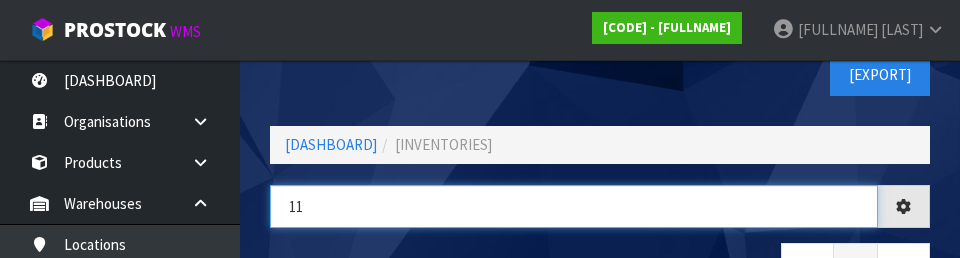 type on "1" 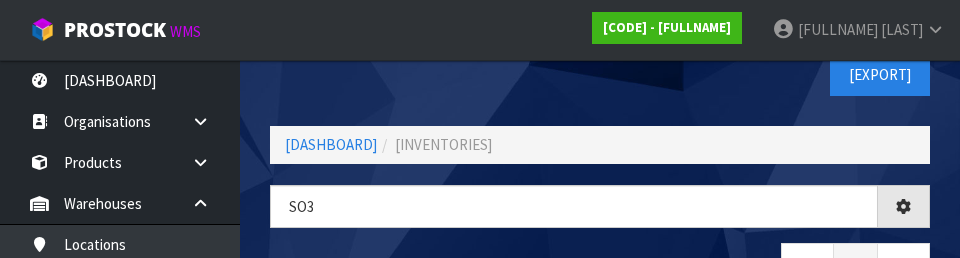 click on "[EXPORT]" at bounding box center [772, 74] 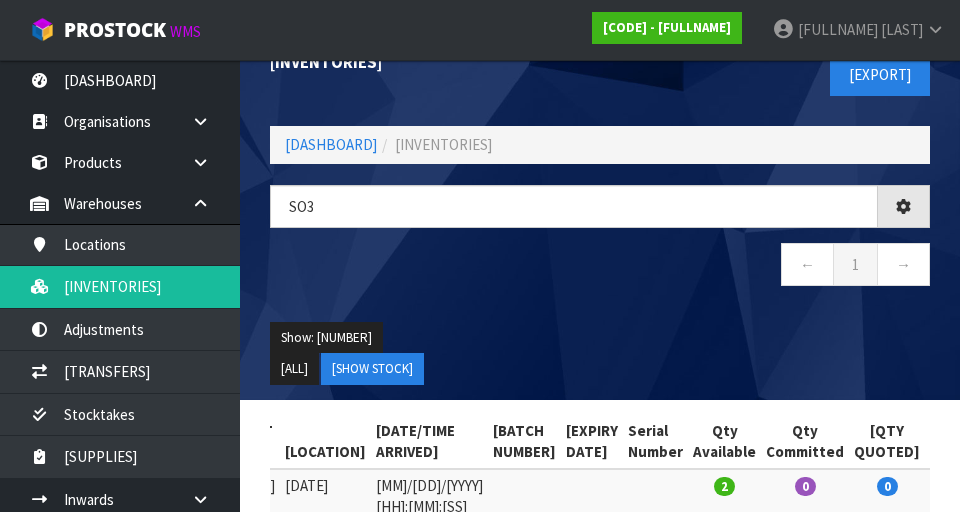 scroll, scrollTop: 0, scrollLeft: 323, axis: horizontal 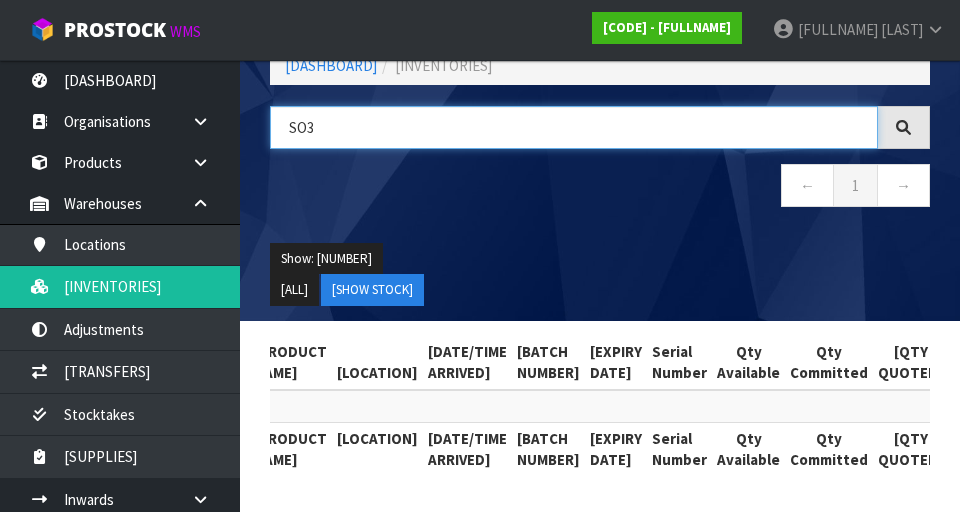 click on "SO3" at bounding box center [574, 127] 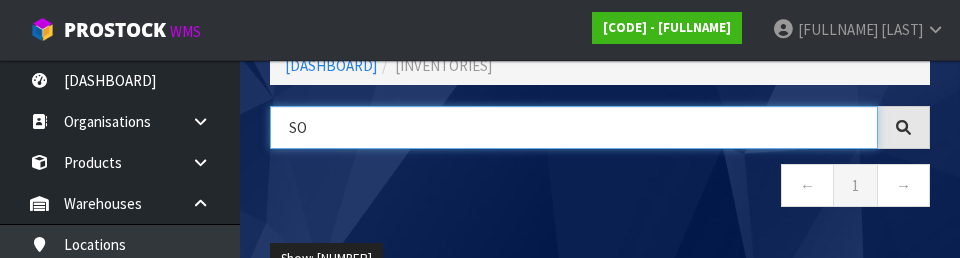 type on "S" 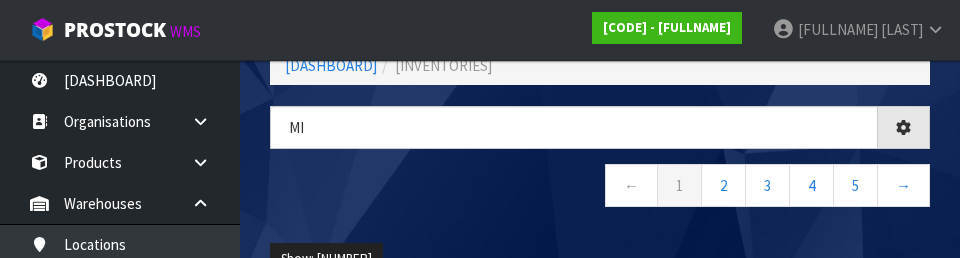 click on "←
[NUMBER] [NUMBER] [NUMBER] [NUMBER] [NUMBER]
→" at bounding box center (600, 188) 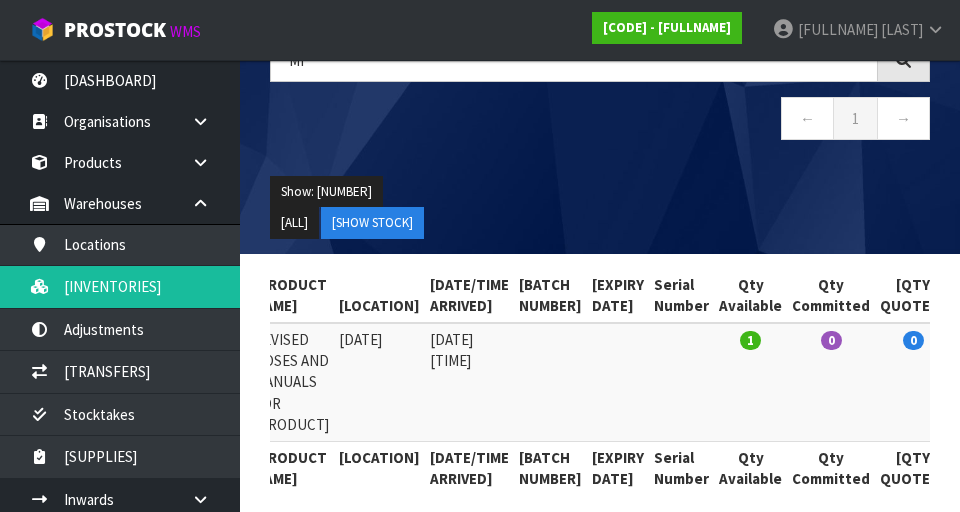 scroll, scrollTop: 223, scrollLeft: 0, axis: vertical 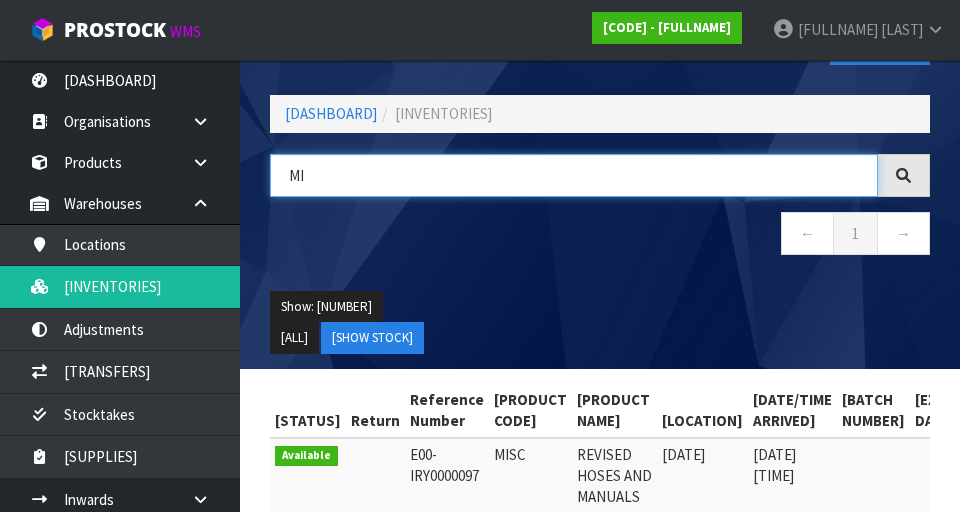 click on "MI" at bounding box center (574, 175) 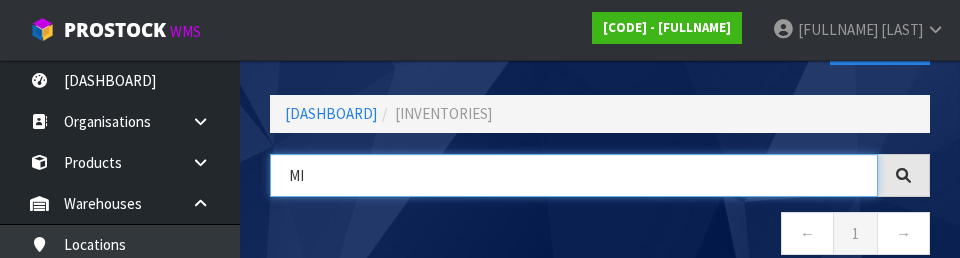 type on "M" 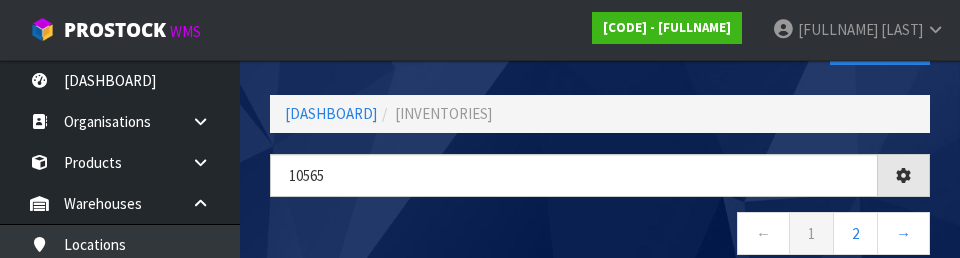 click on "←
[NUMBER] [NUMBER]
→" at bounding box center [600, 236] 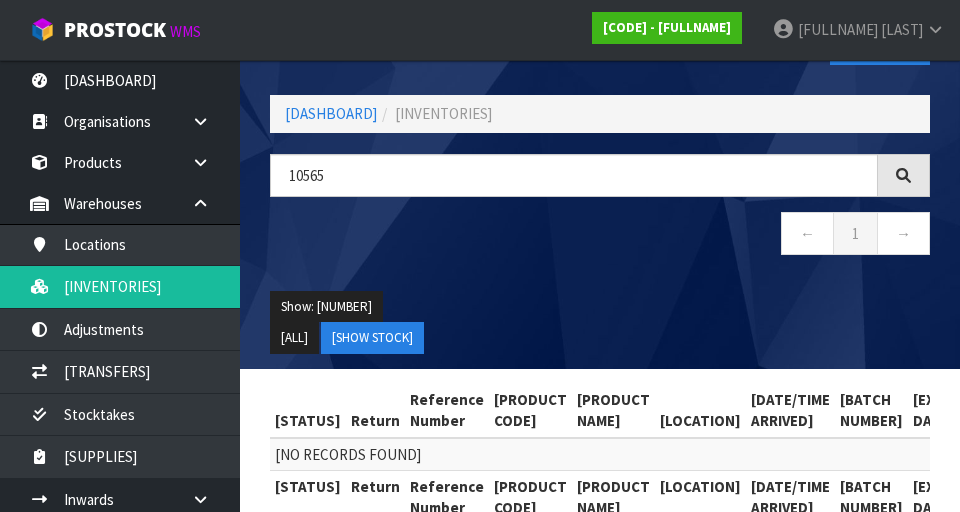 scroll, scrollTop: 116, scrollLeft: 0, axis: vertical 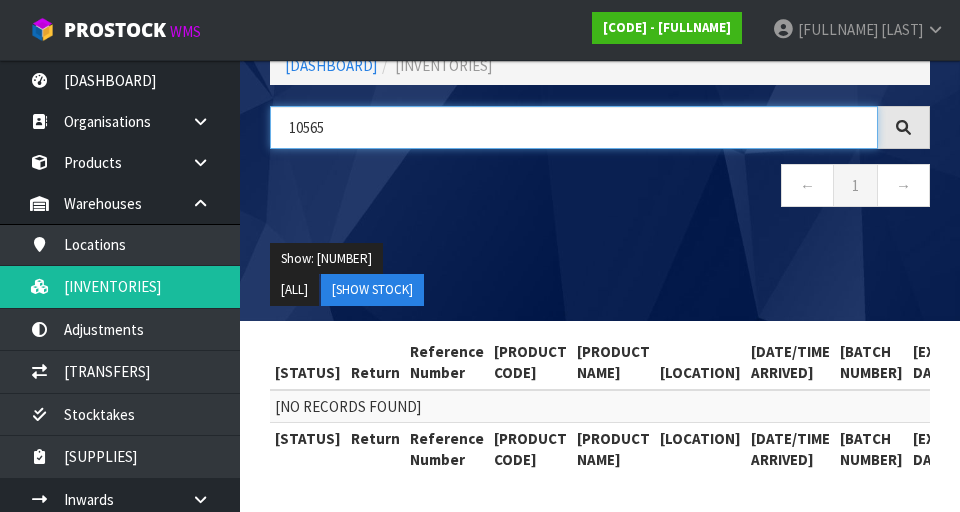 click on "10565" at bounding box center [574, 127] 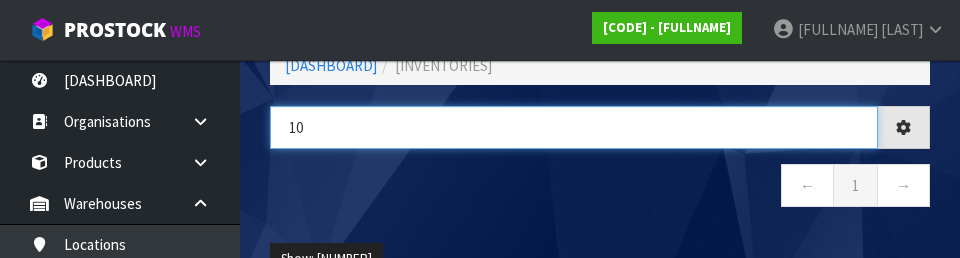 type on "1" 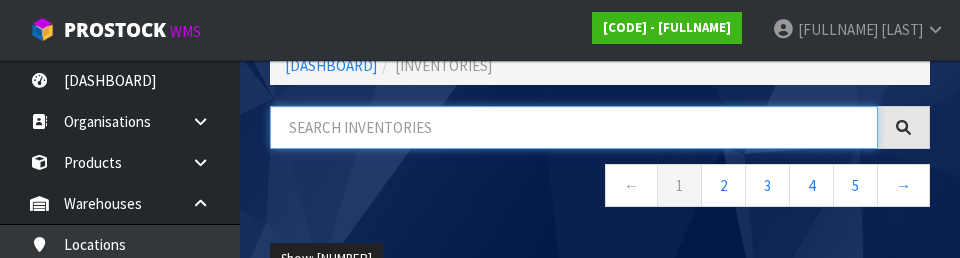 type on "L" 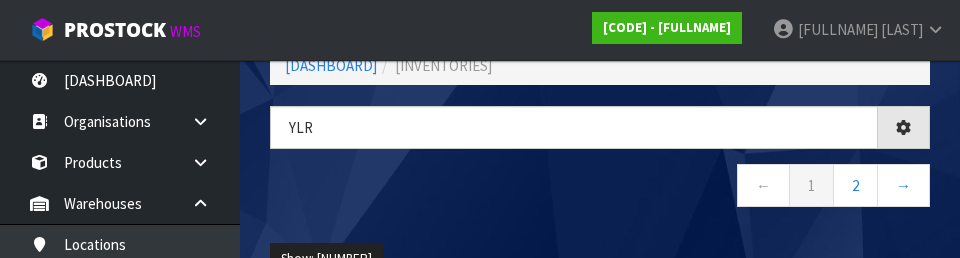 click on "←
[NUMBER] [NUMBER]
→" at bounding box center (600, 188) 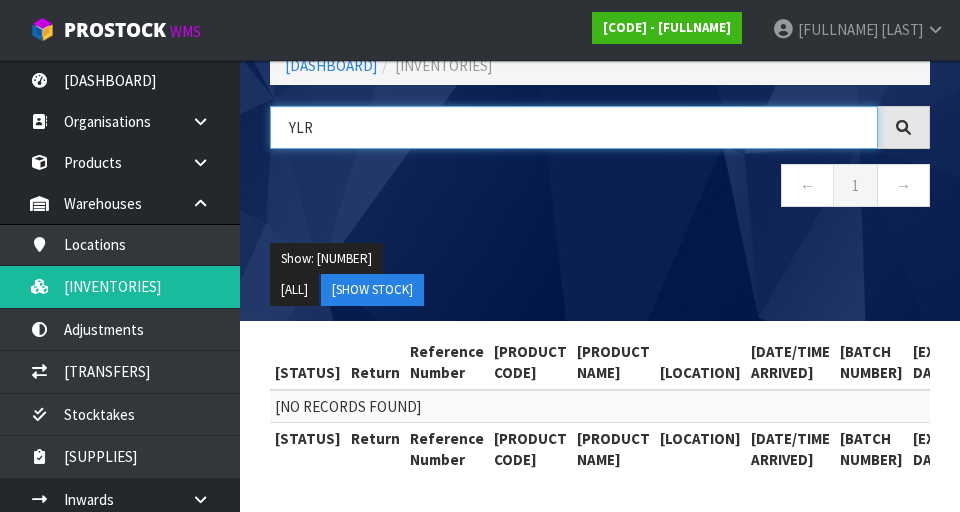 click on "YLR" at bounding box center (574, 127) 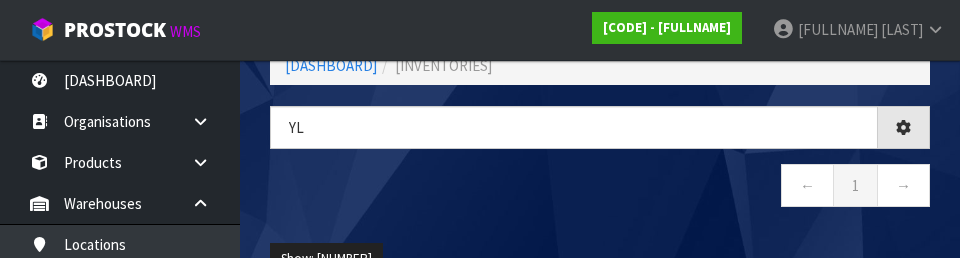 click on "←
[NUMBER]
→" at bounding box center (600, 188) 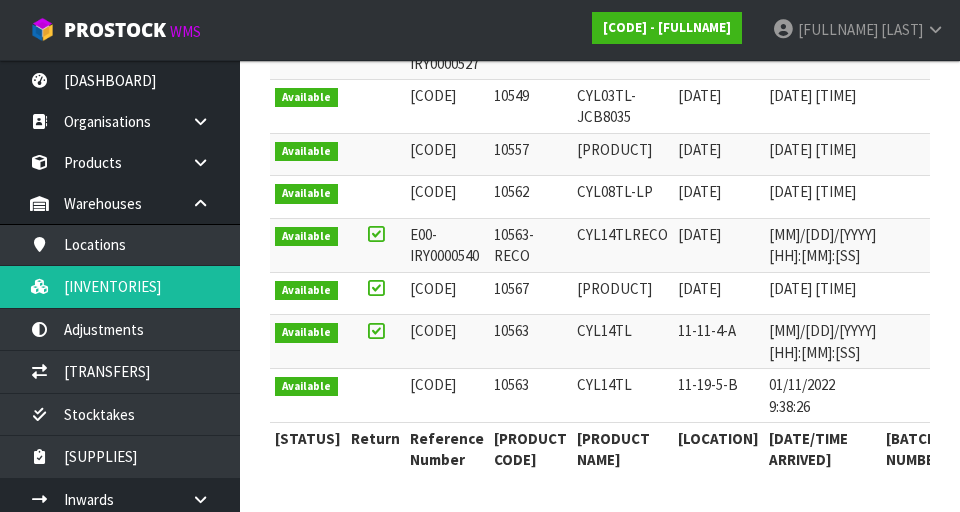 scroll, scrollTop: 708, scrollLeft: 0, axis: vertical 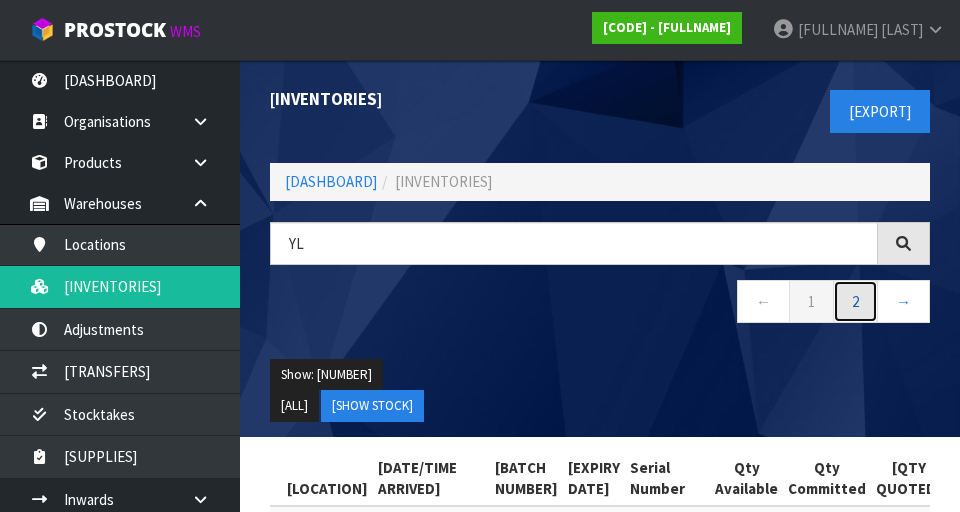 click on "2" at bounding box center (811, 301) 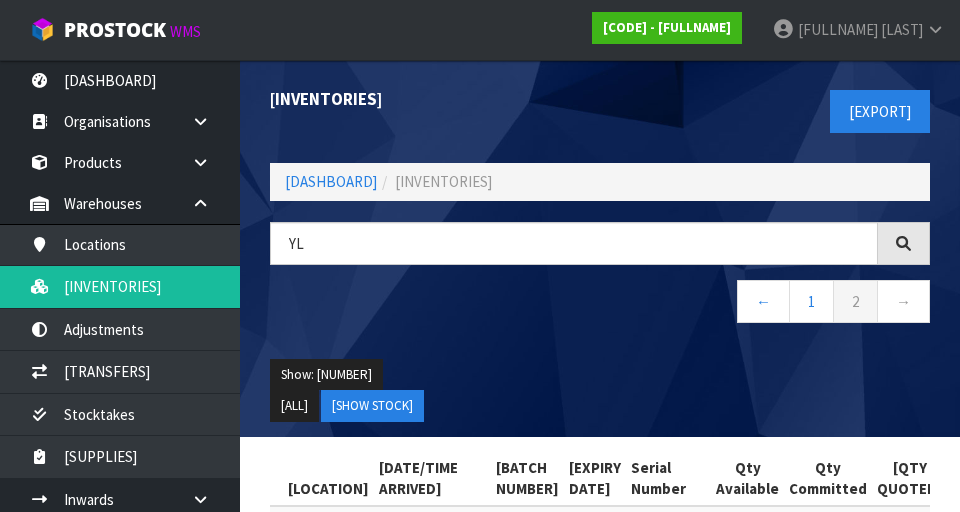scroll, scrollTop: 0, scrollLeft: 380, axis: horizontal 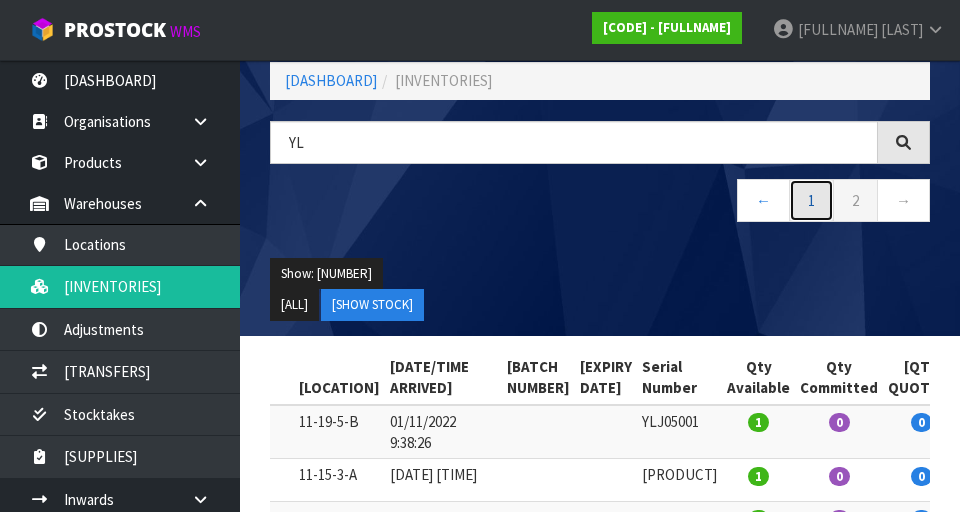 click on "1" at bounding box center (811, 200) 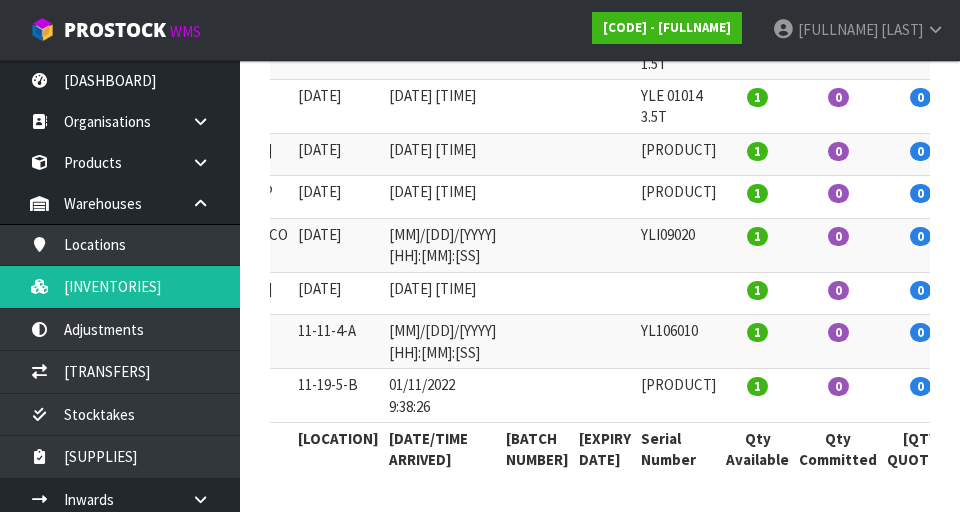 scroll, scrollTop: 708, scrollLeft: 0, axis: vertical 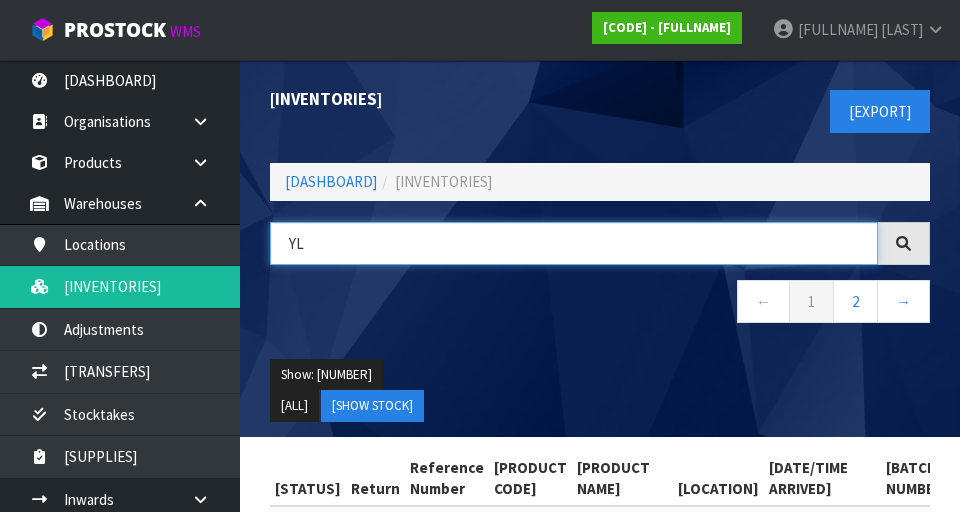 click on "YL" at bounding box center (574, 243) 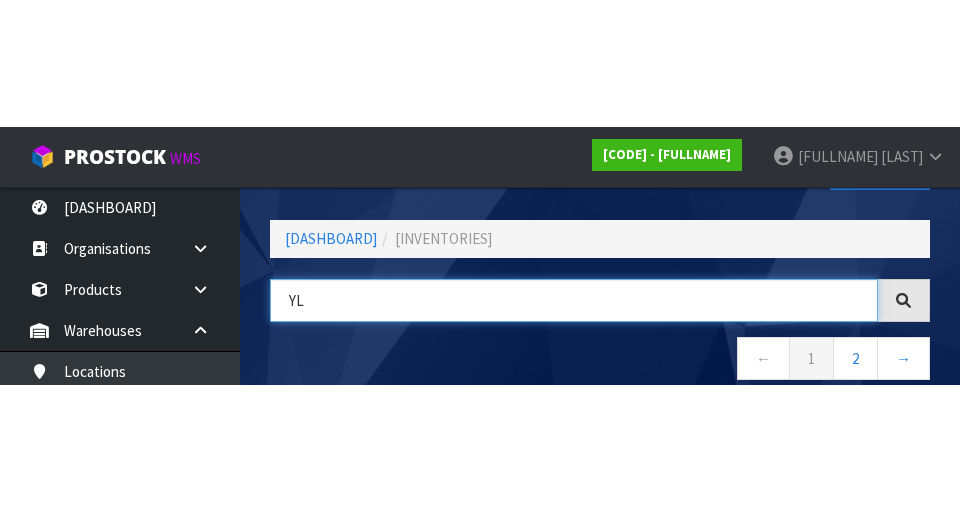 scroll, scrollTop: 114, scrollLeft: 0, axis: vertical 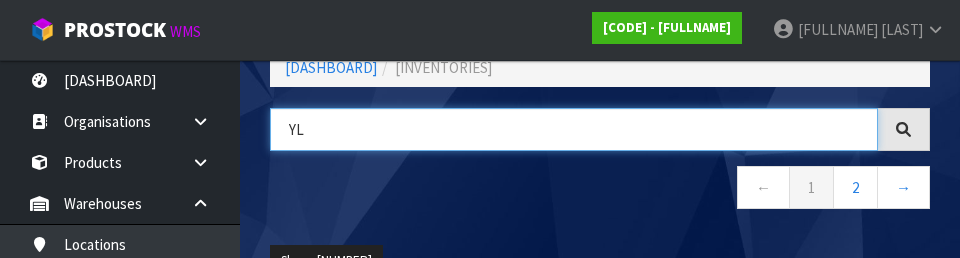 type on "Y" 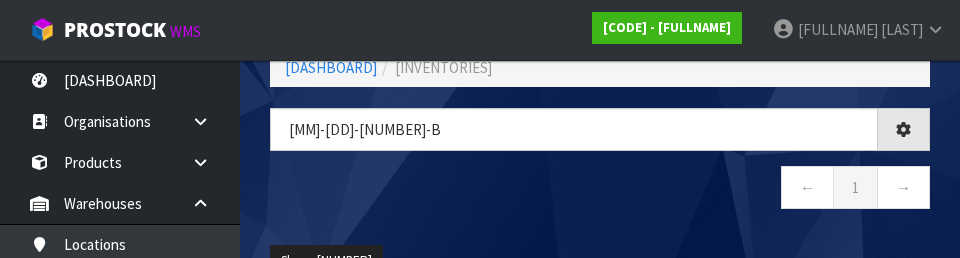 click on "←
[NUMBER]
→" at bounding box center [600, 190] 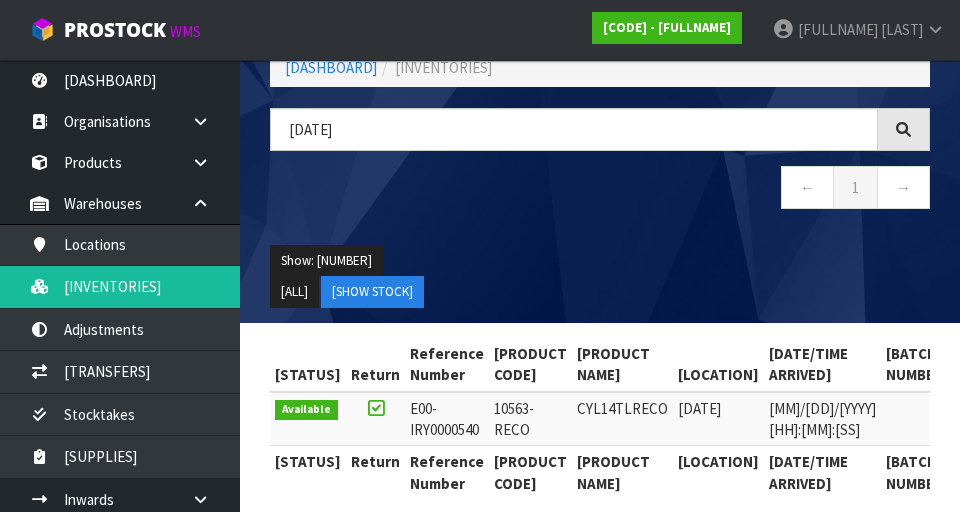 scroll, scrollTop: 137, scrollLeft: 0, axis: vertical 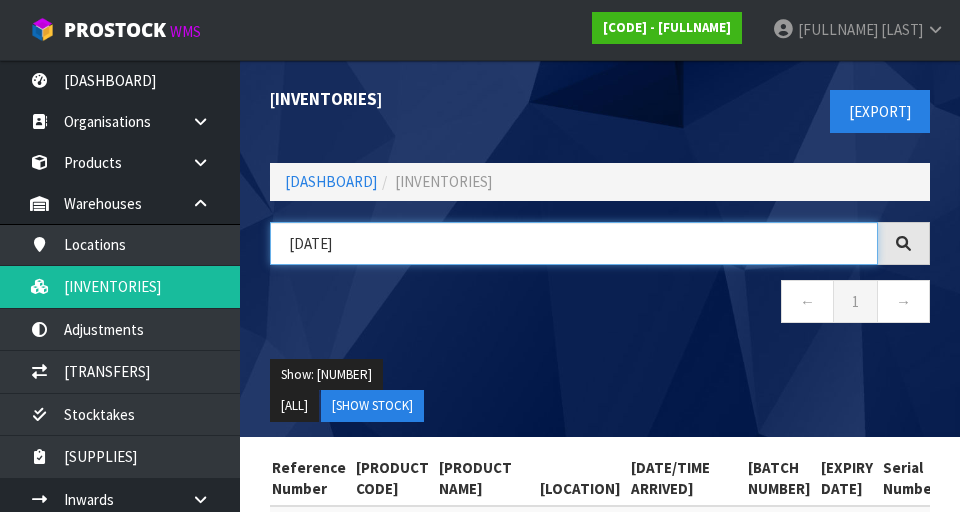click on "[DATE]" at bounding box center [574, 243] 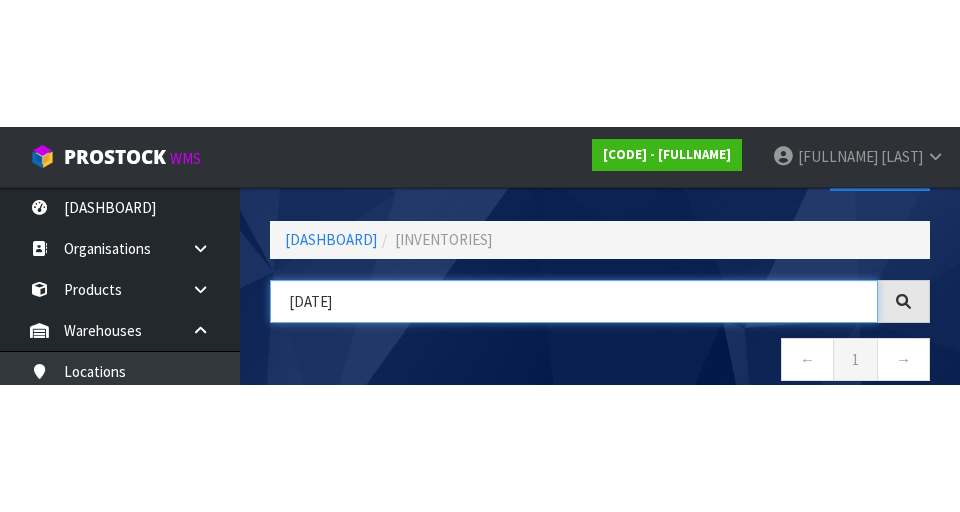 scroll, scrollTop: 114, scrollLeft: 0, axis: vertical 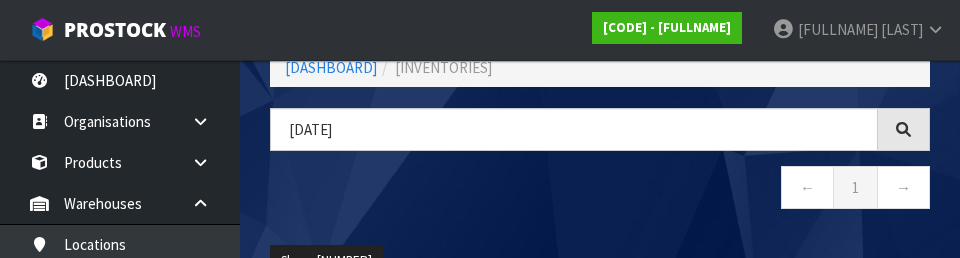 click on "←
[NUMBER]
→" at bounding box center [600, 190] 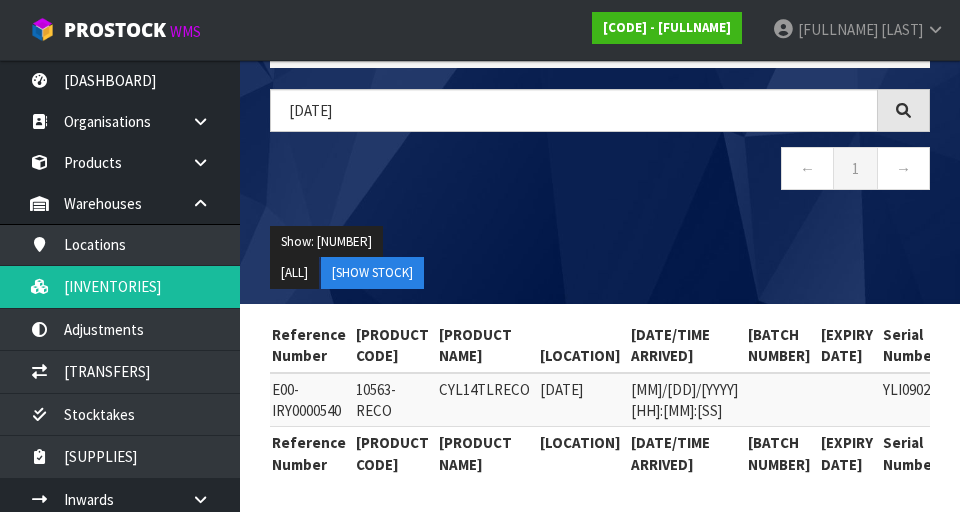 scroll, scrollTop: 137, scrollLeft: 0, axis: vertical 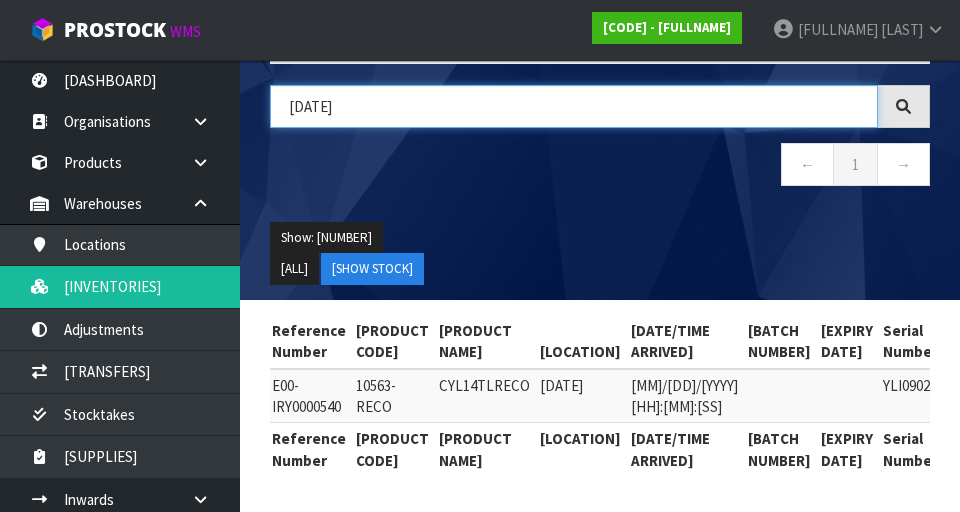 click on "[DATE]" at bounding box center [574, 106] 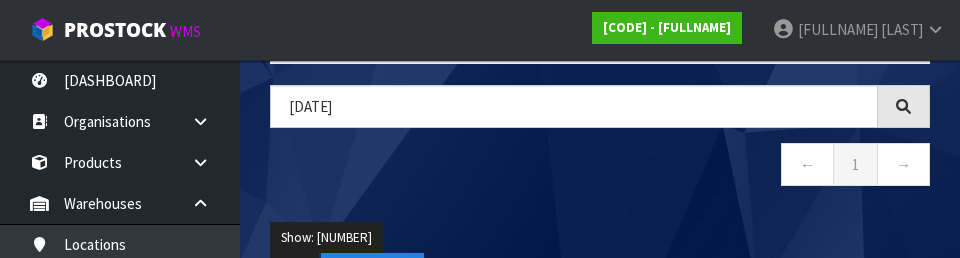click on "Show: [NUMBER]
[NUMBER]
[NUMBER]
[NUMBER]
[NUMBER]" at bounding box center (600, 238) 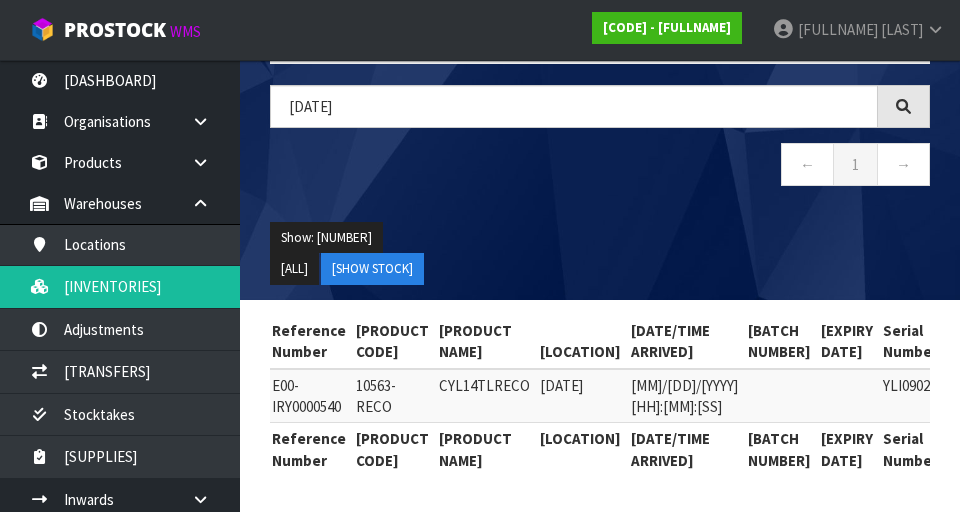 scroll, scrollTop: 0, scrollLeft: 0, axis: both 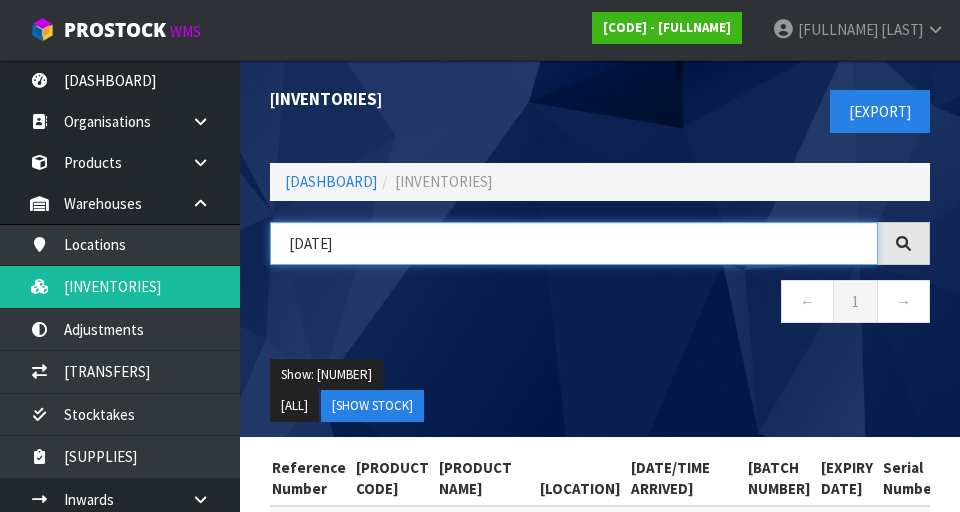 click on "[DATE]" at bounding box center (574, 243) 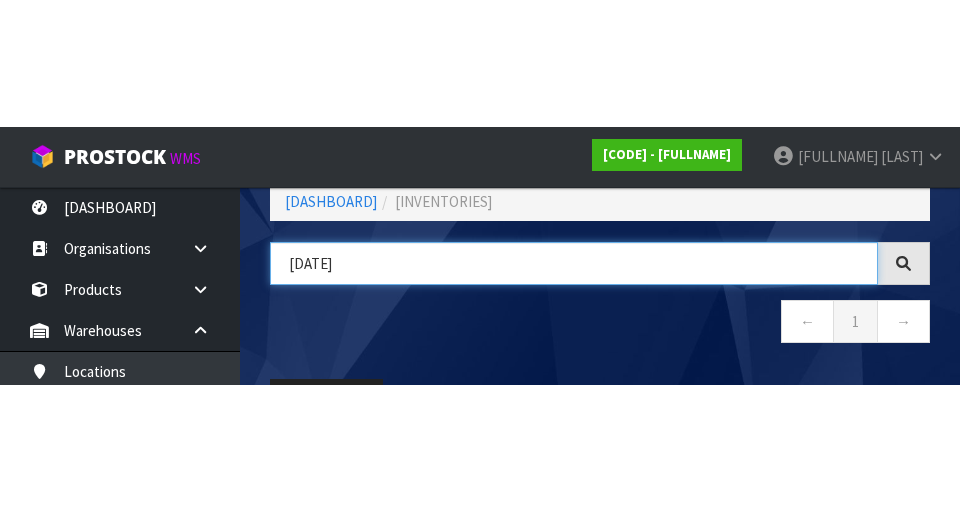 scroll, scrollTop: 114, scrollLeft: 0, axis: vertical 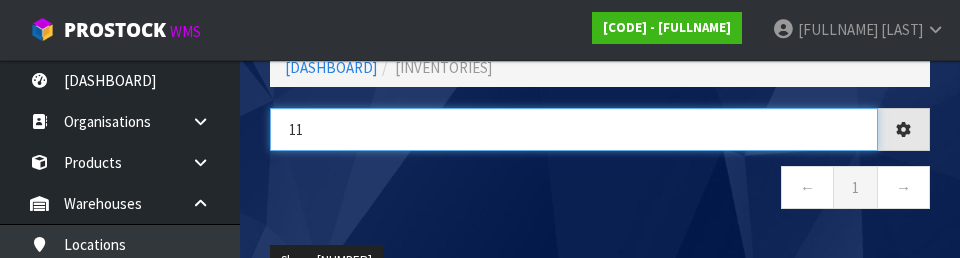 type on "1" 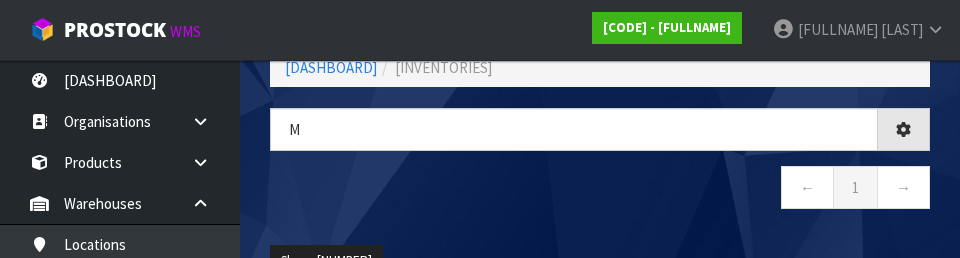click on "←
[NUMBER]
→" at bounding box center [600, 190] 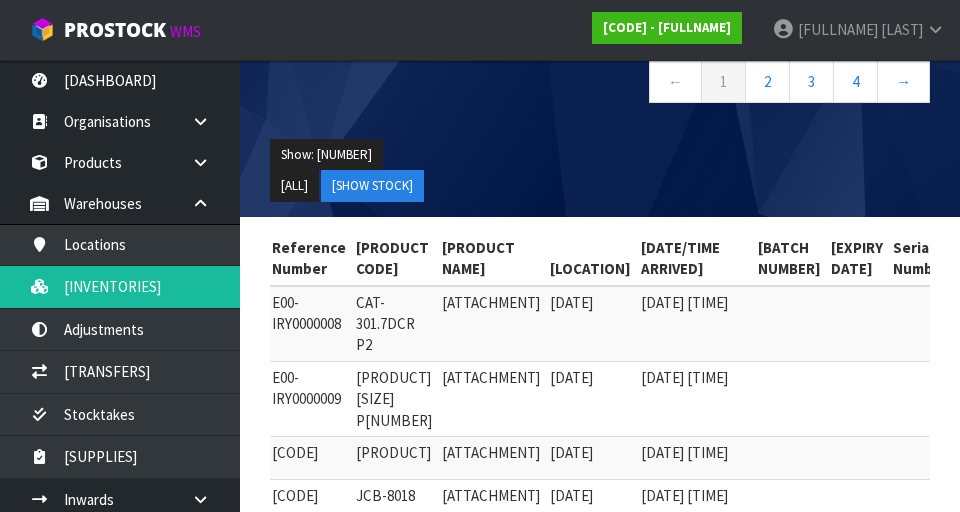 scroll, scrollTop: 294, scrollLeft: 0, axis: vertical 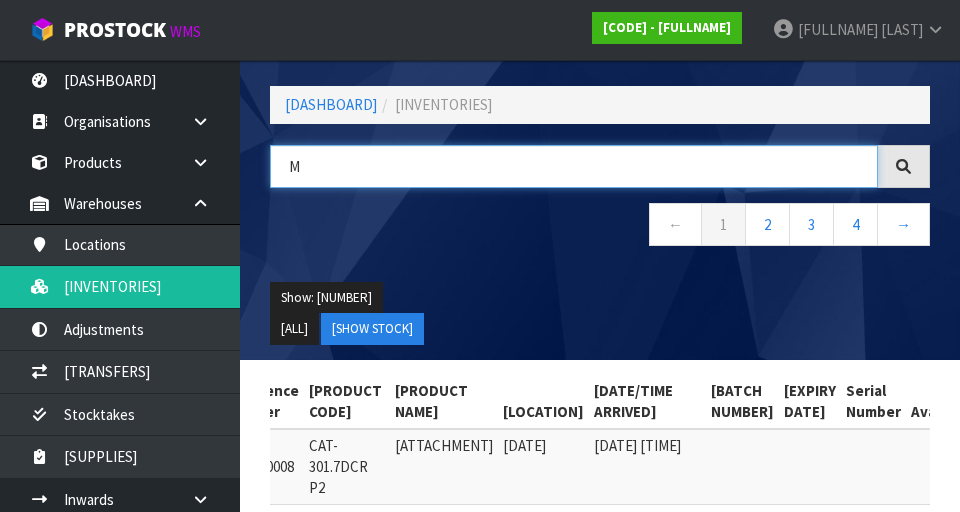 click on "M" at bounding box center (574, 166) 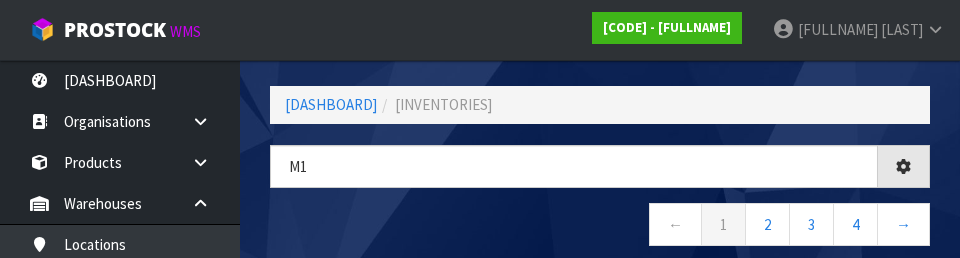 click on "←
[NUMBER] [NUMBER] [NUMBER] [NUMBER]
→" at bounding box center [600, 227] 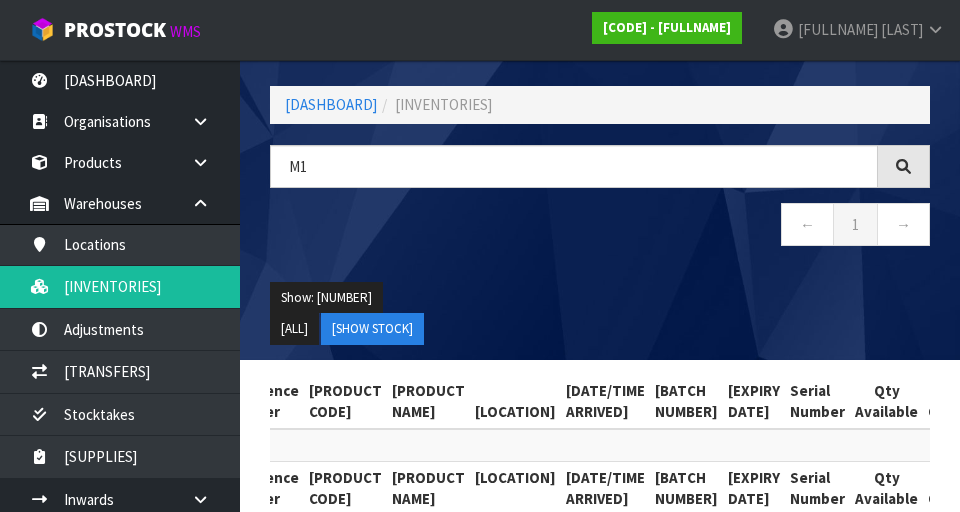 scroll, scrollTop: 116, scrollLeft: 0, axis: vertical 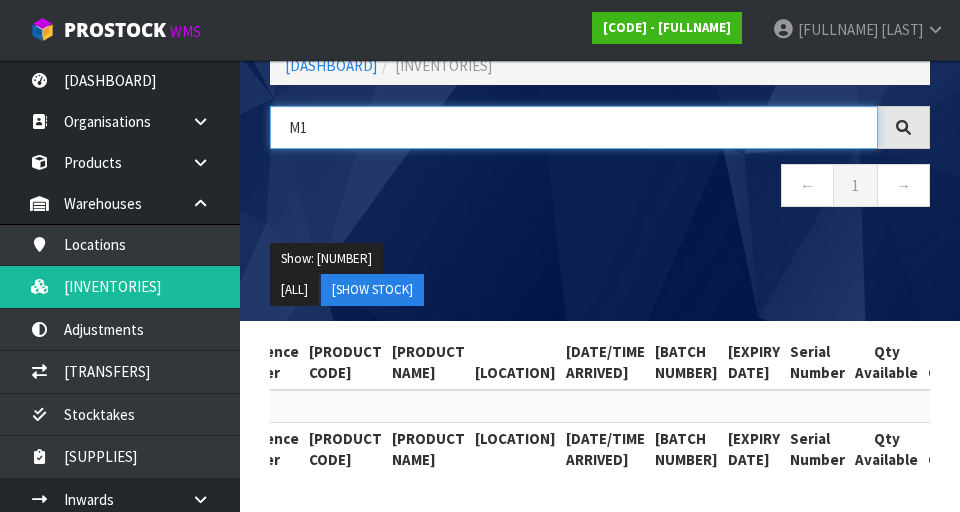 click on "M1" at bounding box center (574, 127) 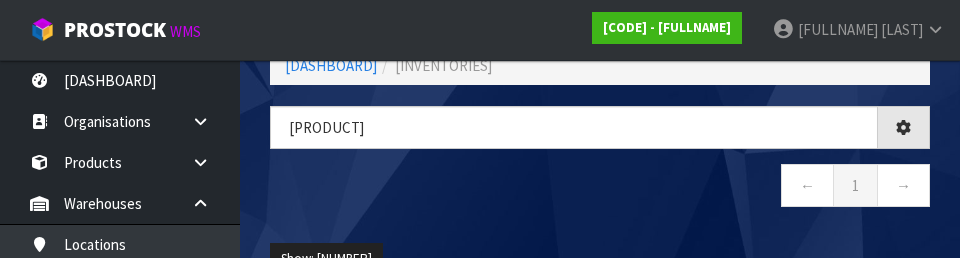 click on "[PRODUCT]
←
[NUMBER]
→" at bounding box center (600, 167) 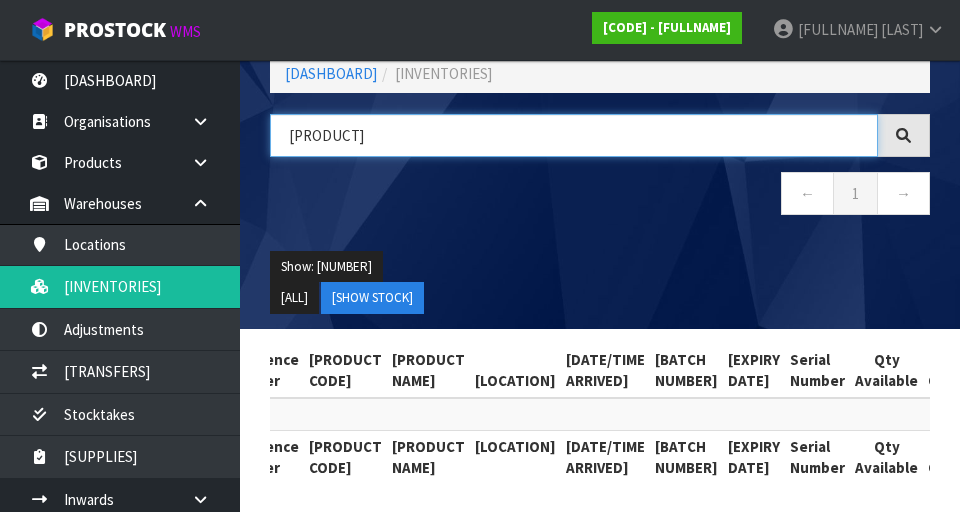 click on "[PRODUCT]" at bounding box center (574, 135) 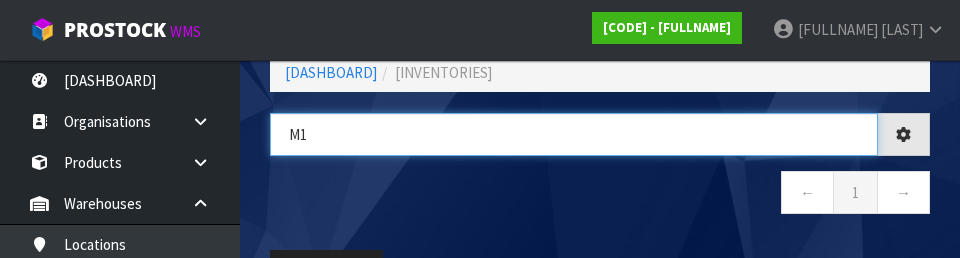 type on "M" 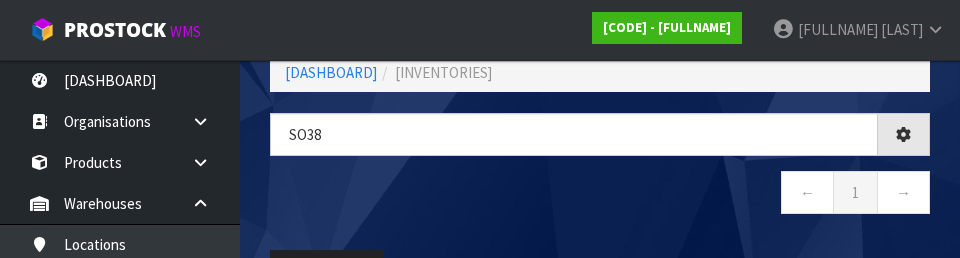 click on "←
[NUMBER]
→" at bounding box center (600, 195) 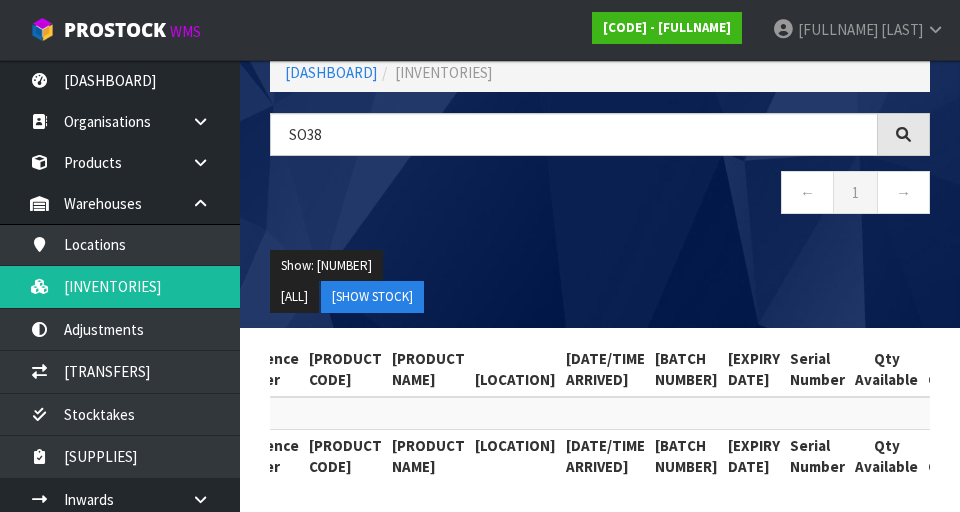scroll, scrollTop: 116, scrollLeft: 0, axis: vertical 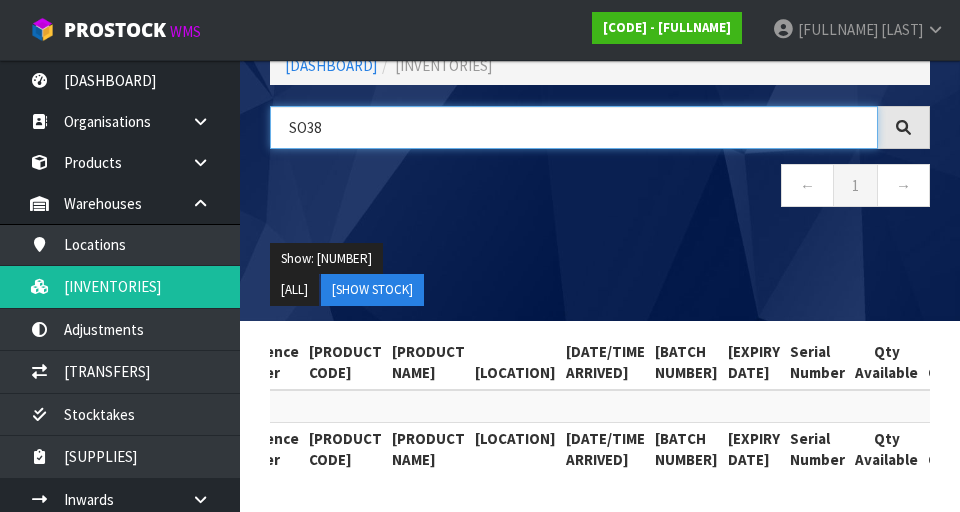 click on "SO38" at bounding box center [574, 127] 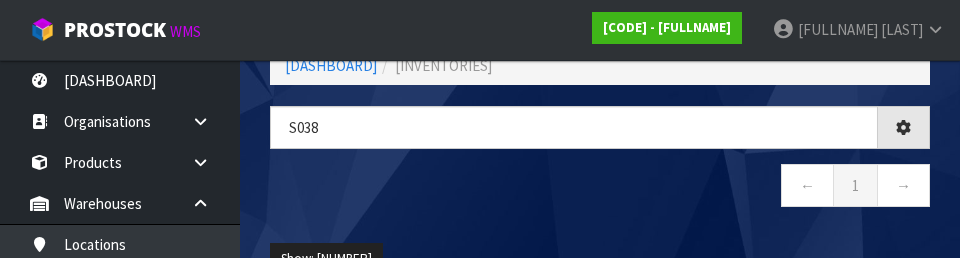 click on "←
[NUMBER]
→" at bounding box center (600, 188) 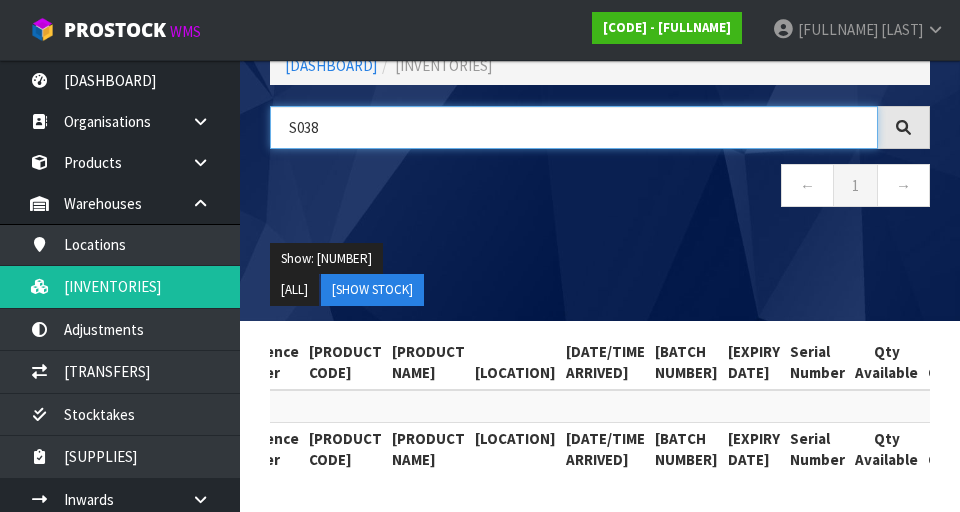 click on "S038" at bounding box center (574, 127) 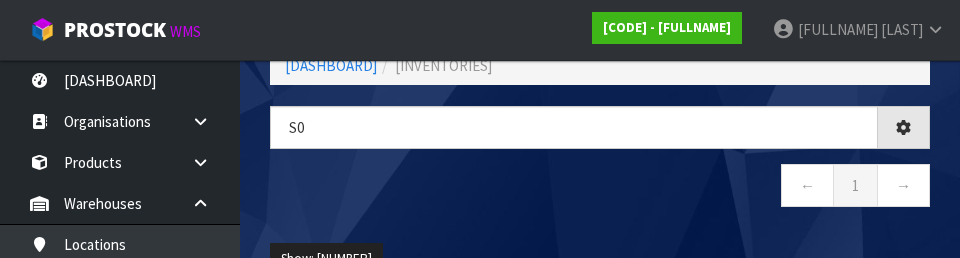 click on "←
[NUMBER]
→" at bounding box center [600, 188] 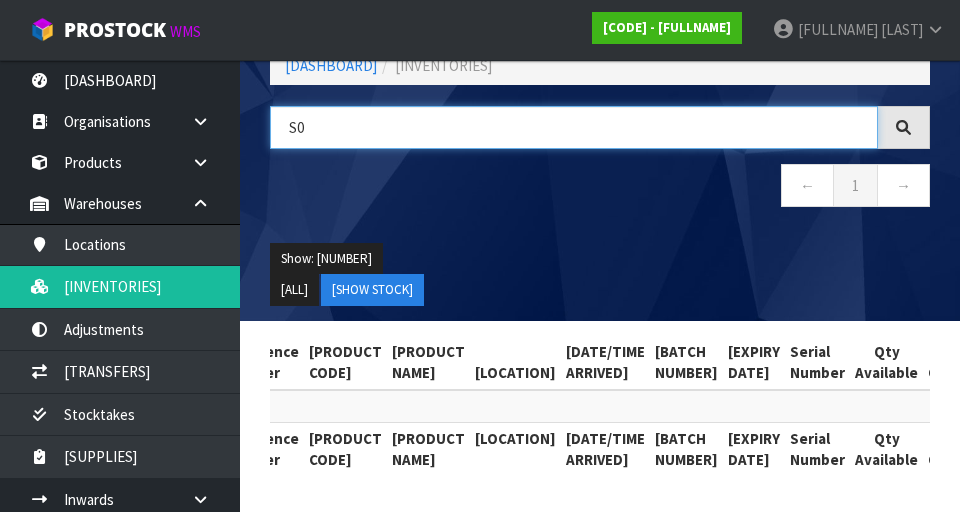 click on "S0" at bounding box center (574, 127) 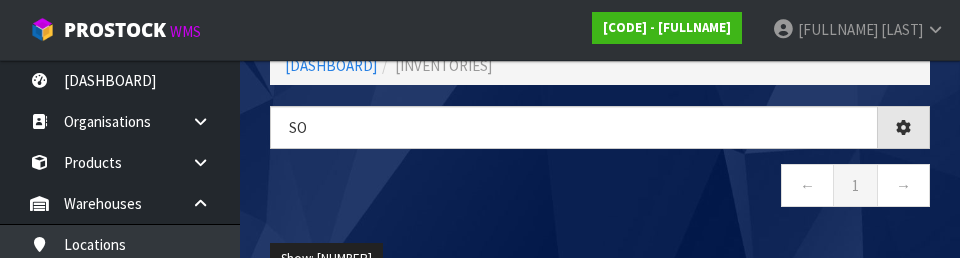 click on "←
[NUMBER]
→" at bounding box center [600, 188] 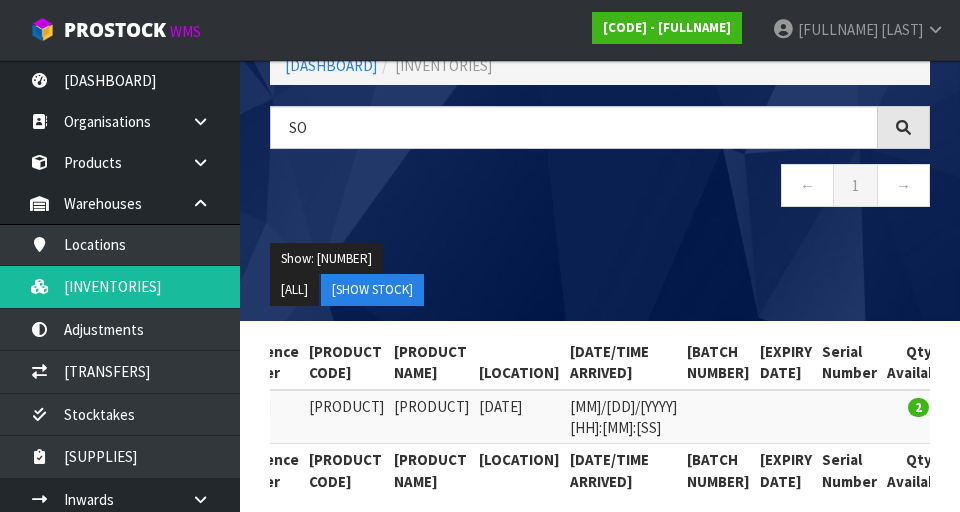 scroll, scrollTop: 137, scrollLeft: 0, axis: vertical 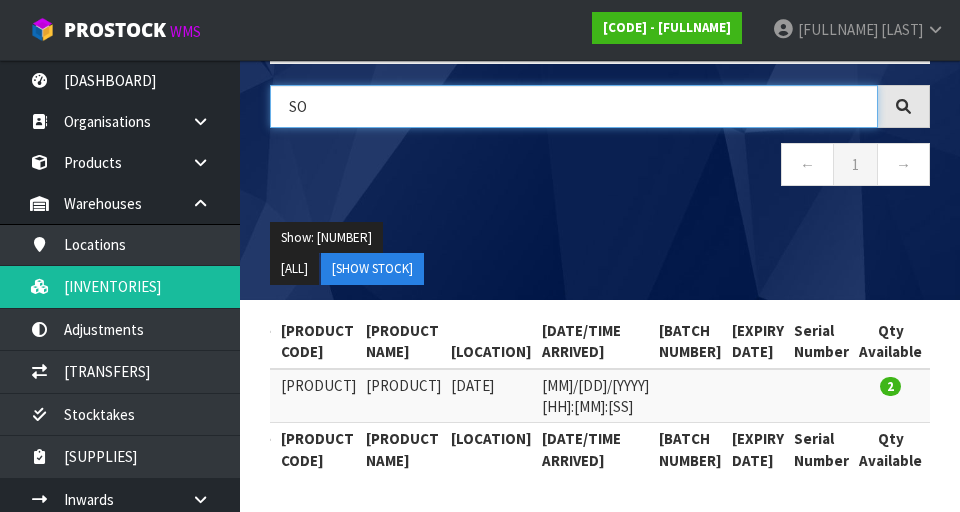 click on "SO" at bounding box center (574, 106) 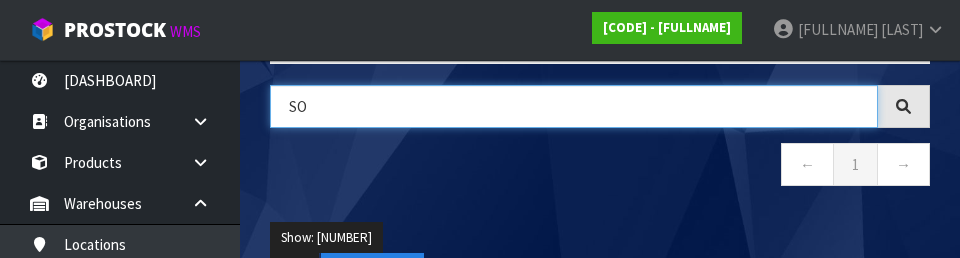 type on "S" 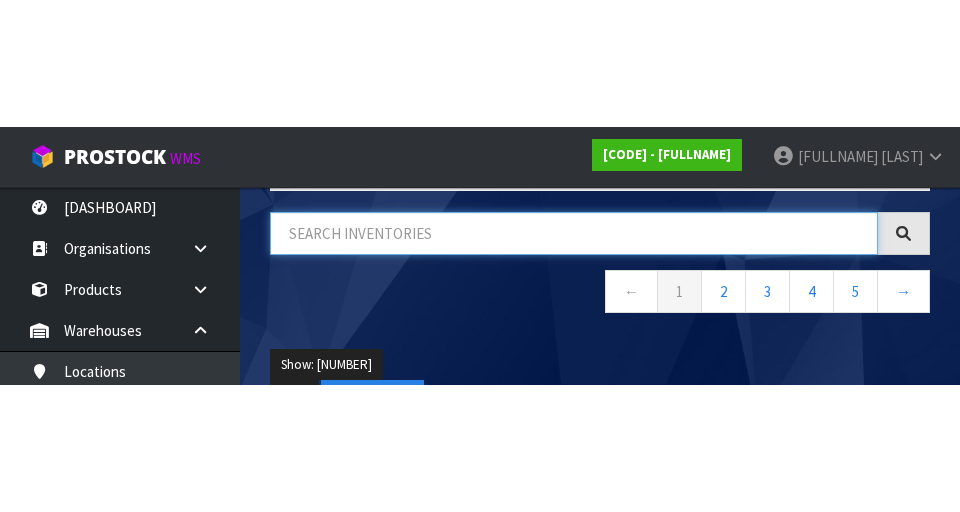 scroll, scrollTop: 0, scrollLeft: 0, axis: both 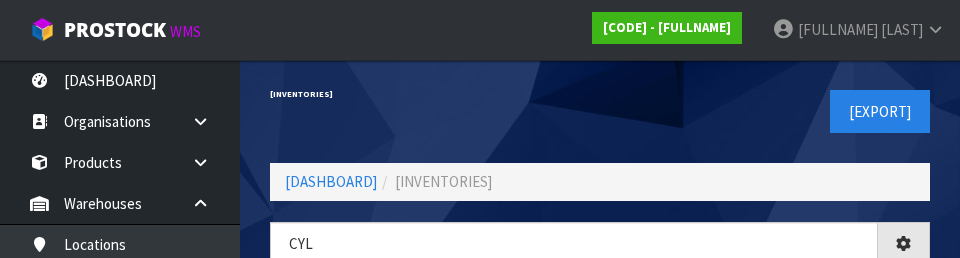 click on "[EXPORT]" at bounding box center [772, 111] 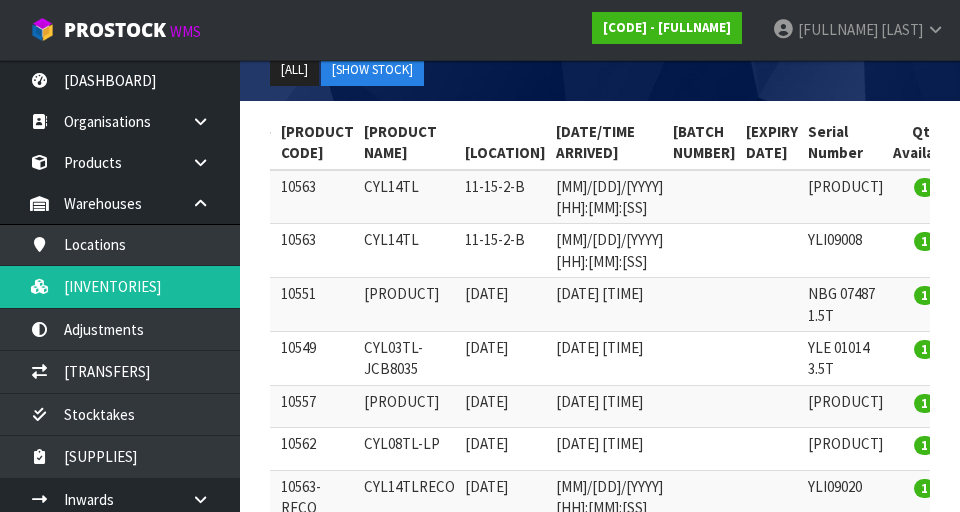 scroll, scrollTop: 346, scrollLeft: 0, axis: vertical 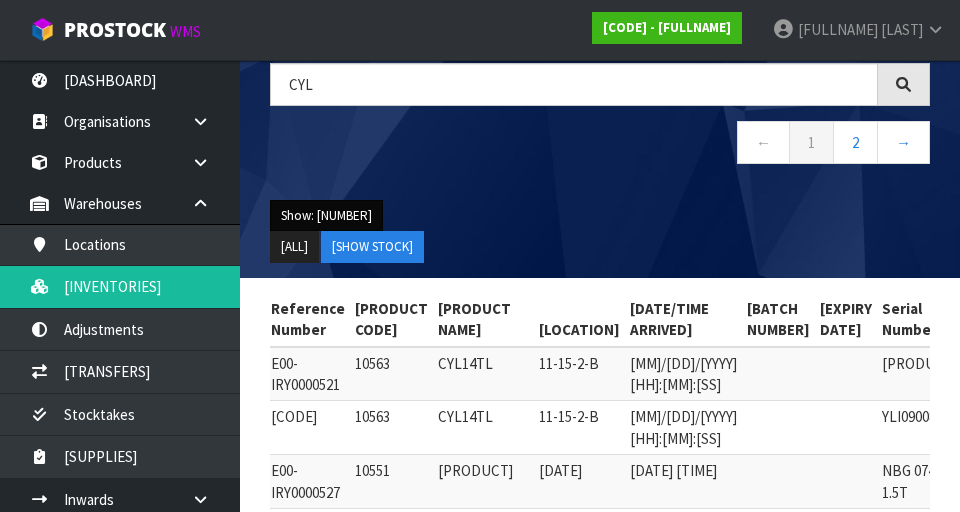 click on "Show: [NUMBER]" at bounding box center [326, 216] 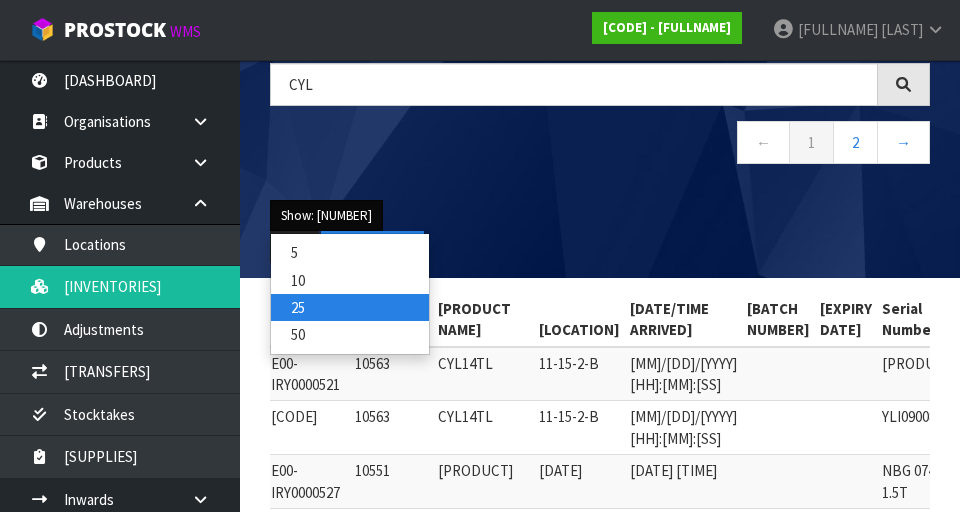 click on "25" at bounding box center [350, 252] 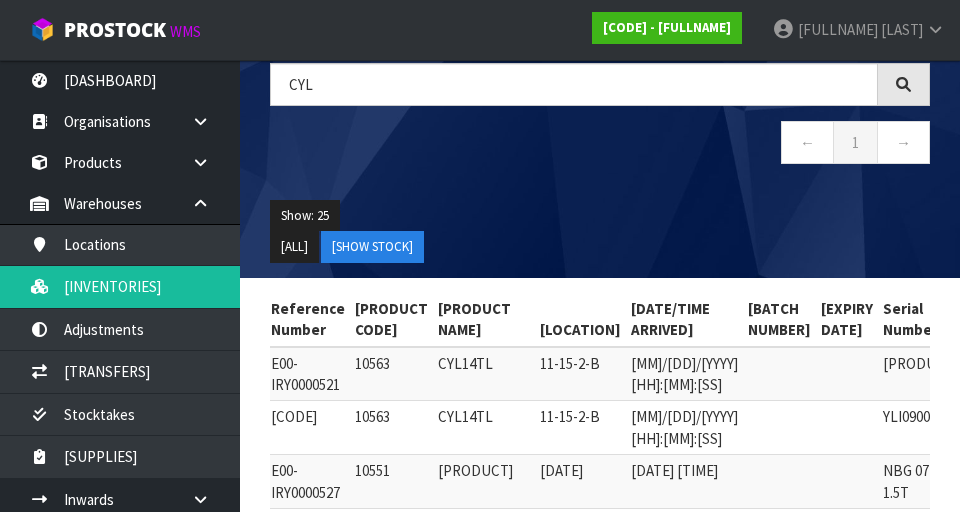 click on "Show: 25
5
10
25
50" at bounding box center [600, 216] 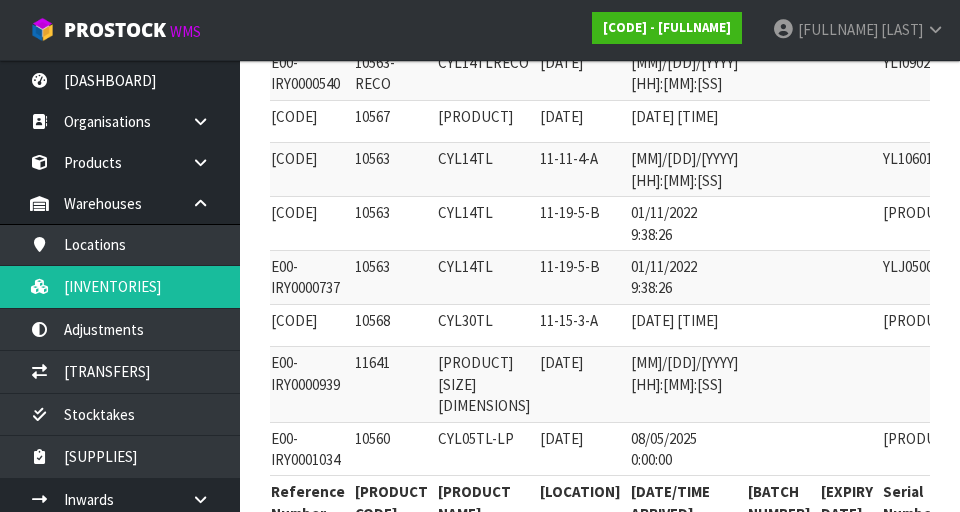 scroll, scrollTop: 761, scrollLeft: 0, axis: vertical 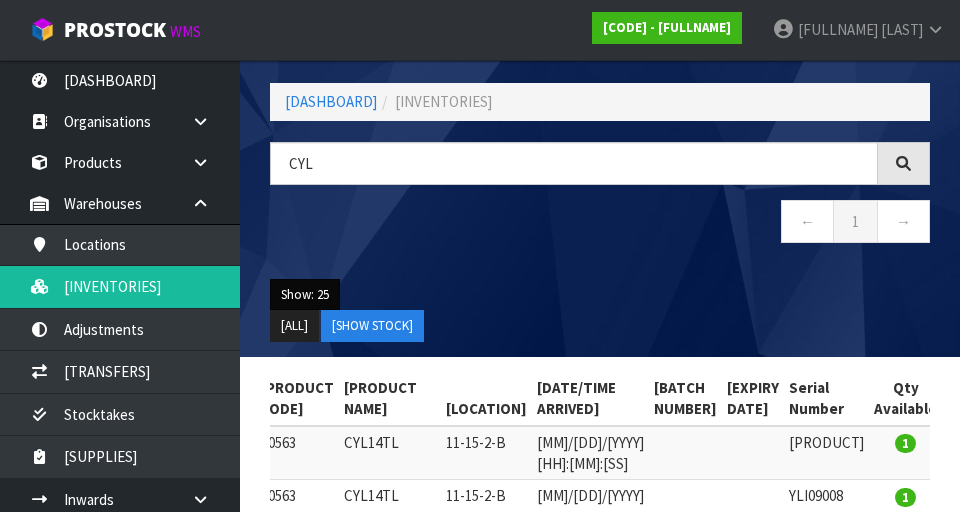 click on "Show: 25" at bounding box center [305, 295] 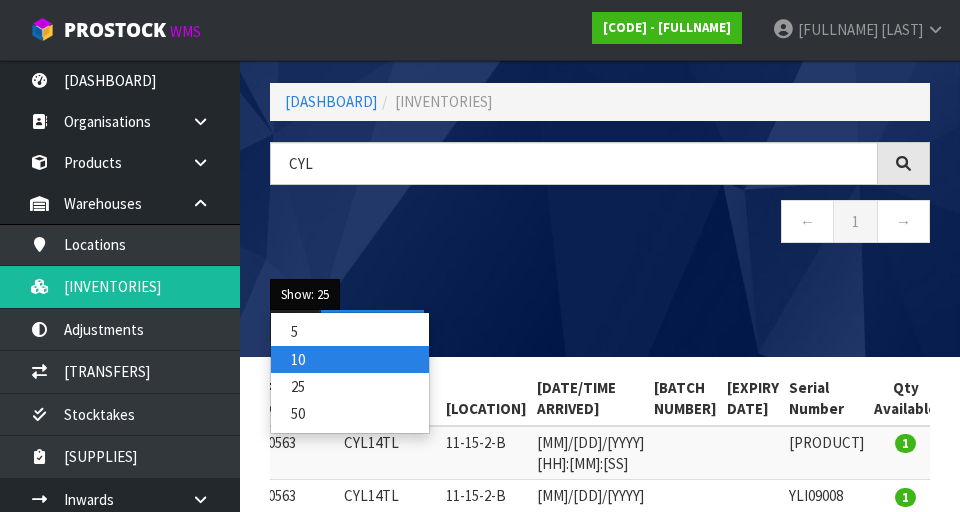 click on "10" at bounding box center [350, 331] 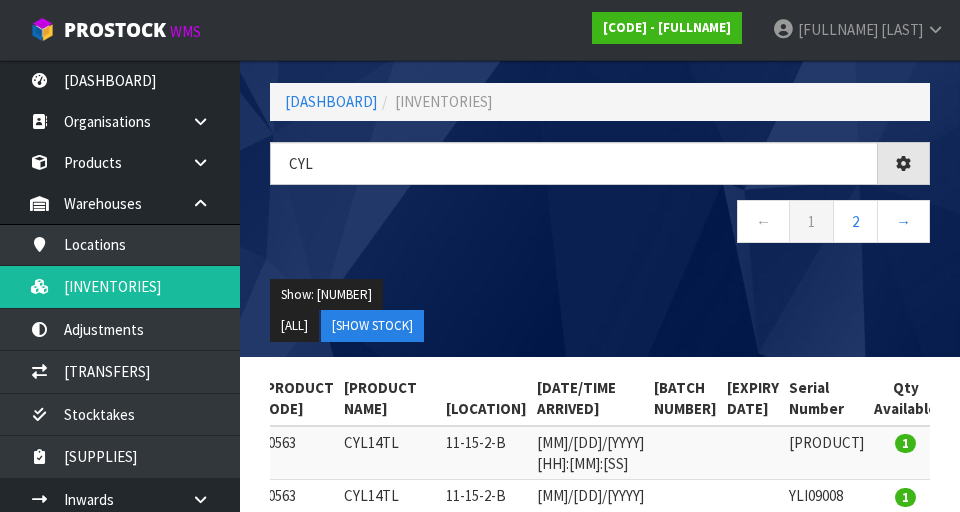 click on "Show: [NUMBER]
[NUMBER]
[NUMBER]
[NUMBER]
[NUMBER]" at bounding box center (600, 295) 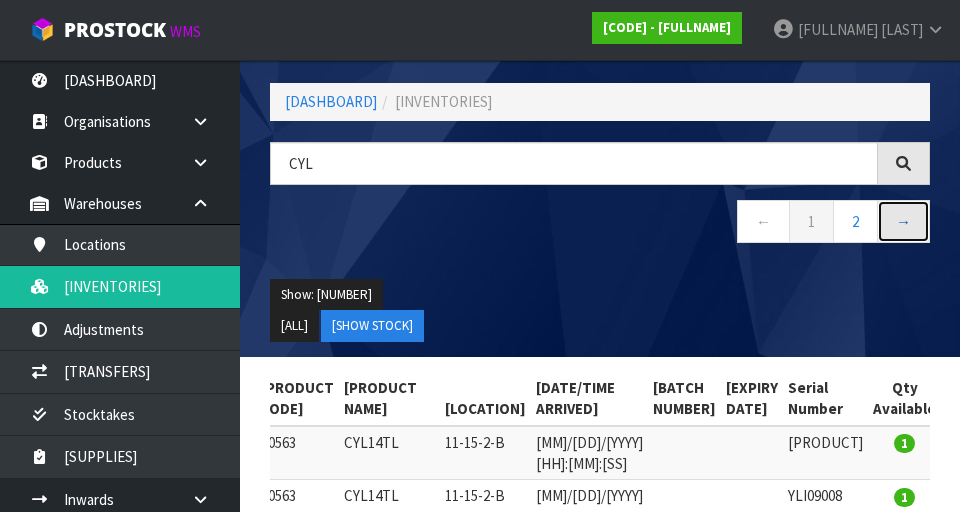click on "→" at bounding box center [903, 221] 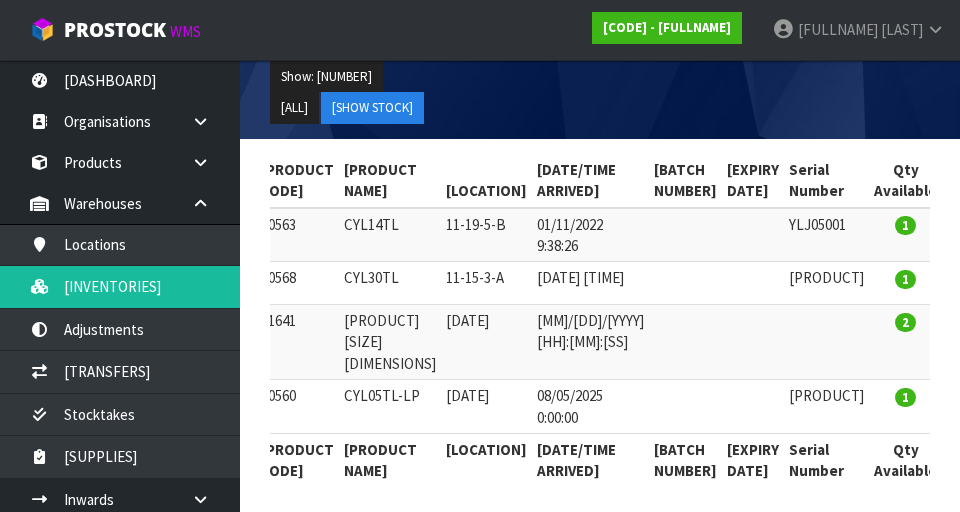 scroll, scrollTop: 299, scrollLeft: 0, axis: vertical 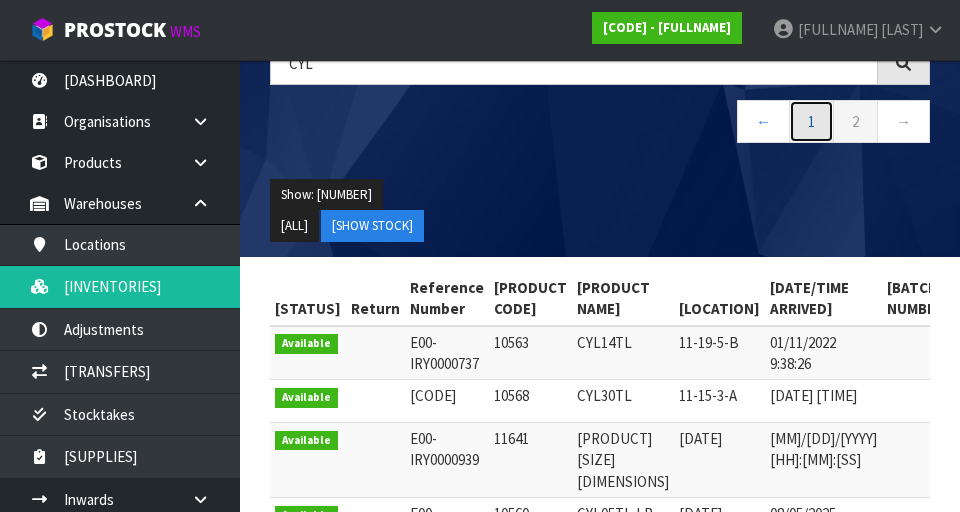 click on "1" at bounding box center [811, 121] 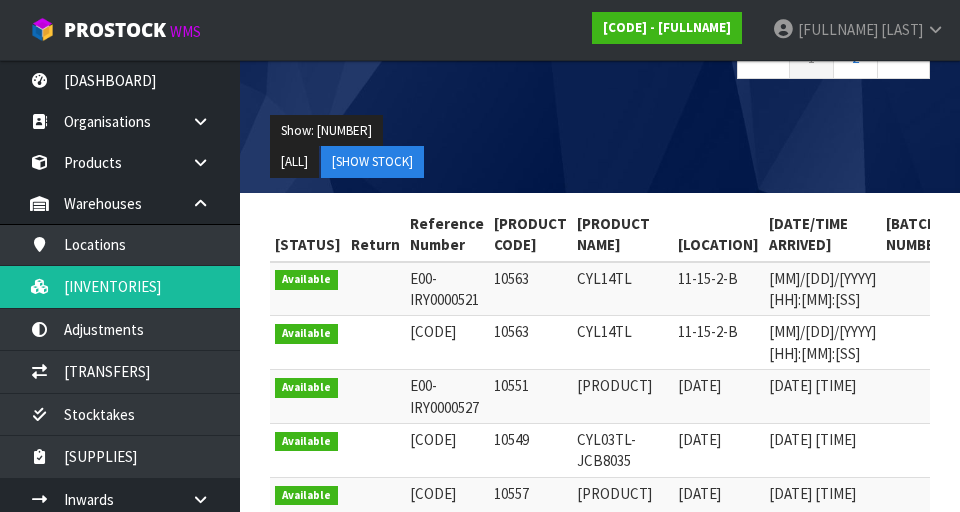 scroll, scrollTop: 241, scrollLeft: 0, axis: vertical 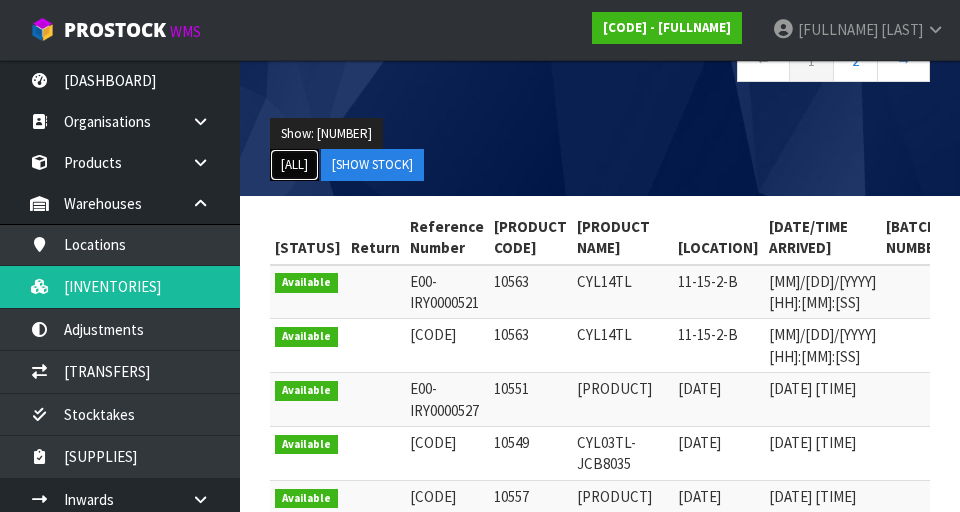 click on "[ALL]" at bounding box center (294, 165) 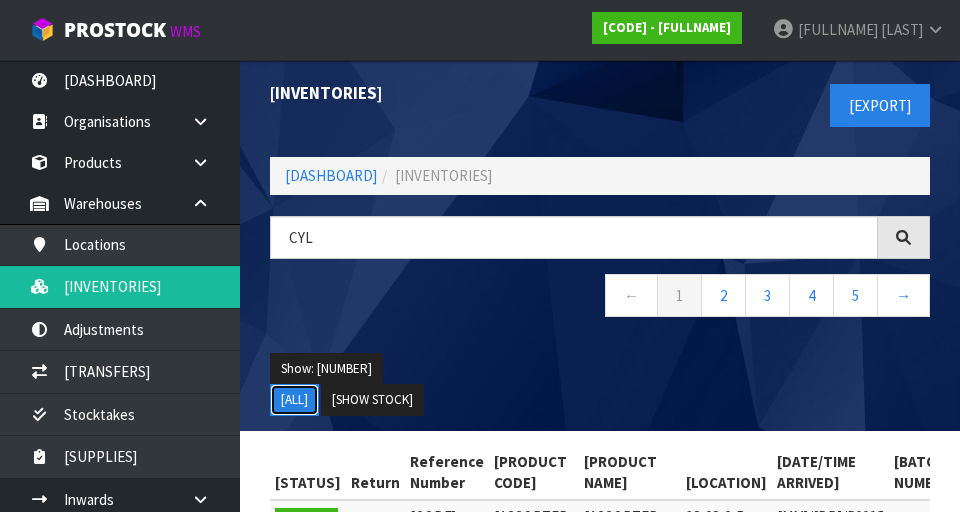 scroll, scrollTop: 0, scrollLeft: 0, axis: both 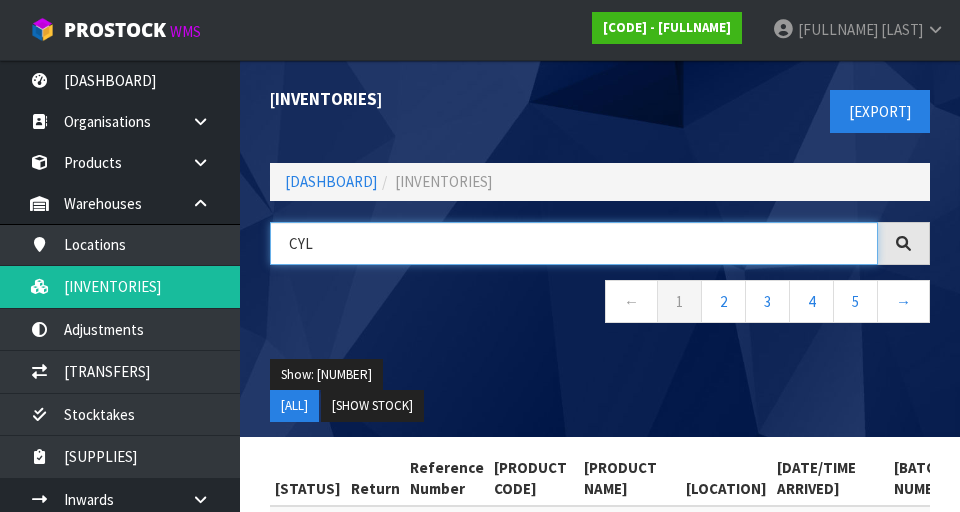 click on "CYL" at bounding box center (574, 243) 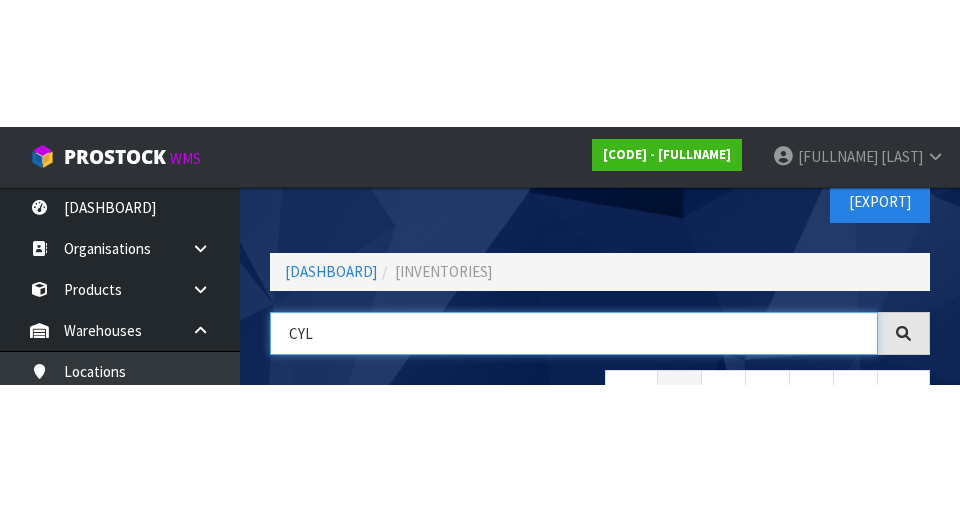 scroll, scrollTop: 114, scrollLeft: 0, axis: vertical 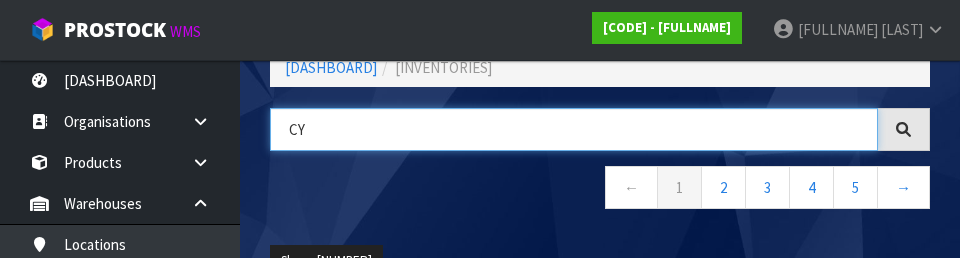 type on "C" 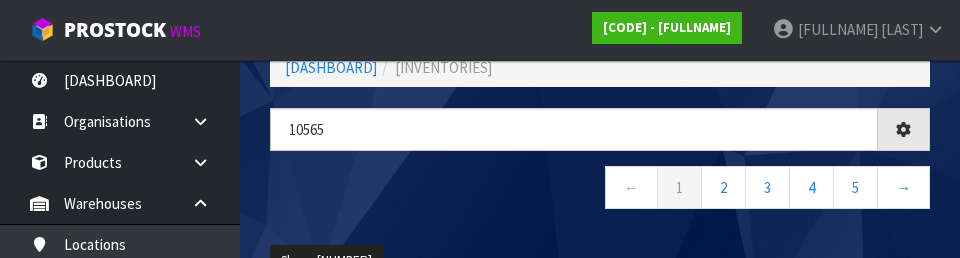 click on "←
[NUMBER] [NUMBER] [NUMBER] [NUMBER] [NUMBER]
→" at bounding box center [600, 190] 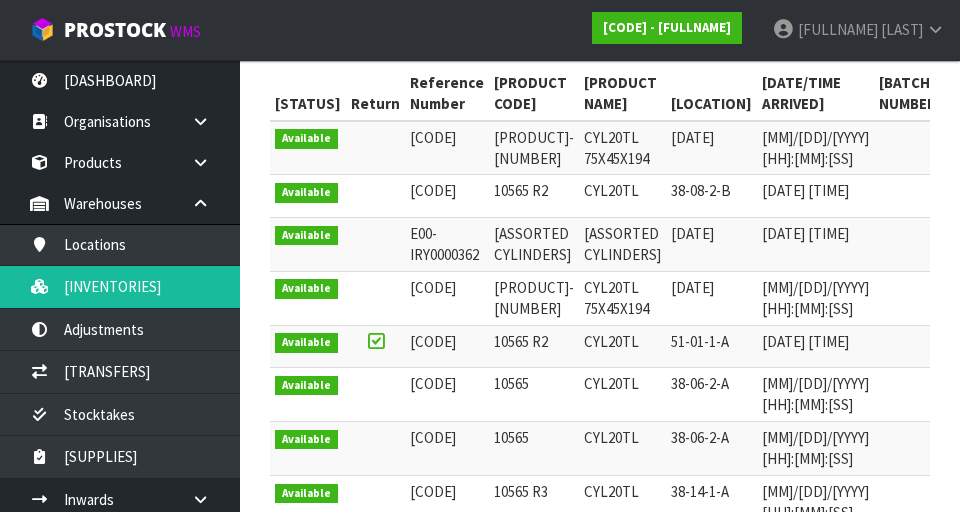 scroll, scrollTop: 388, scrollLeft: 0, axis: vertical 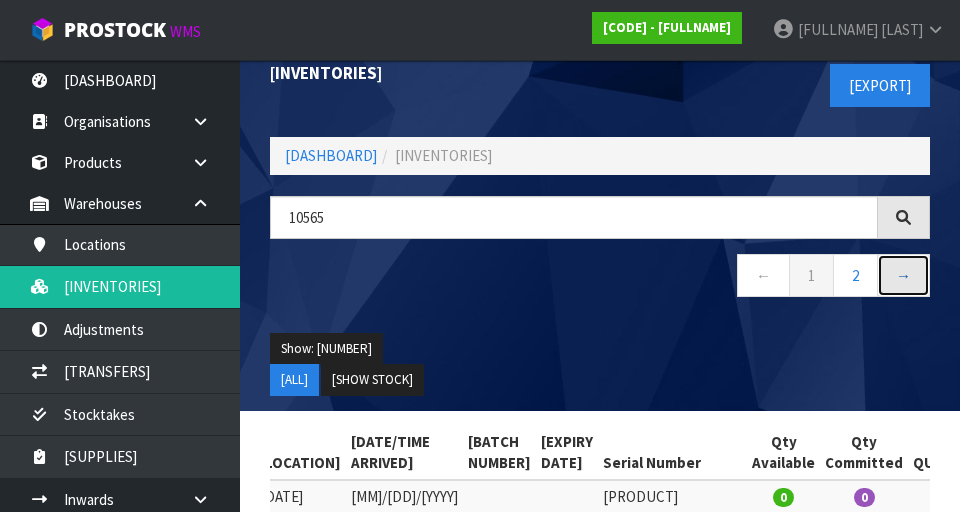 click on "→" at bounding box center (903, 275) 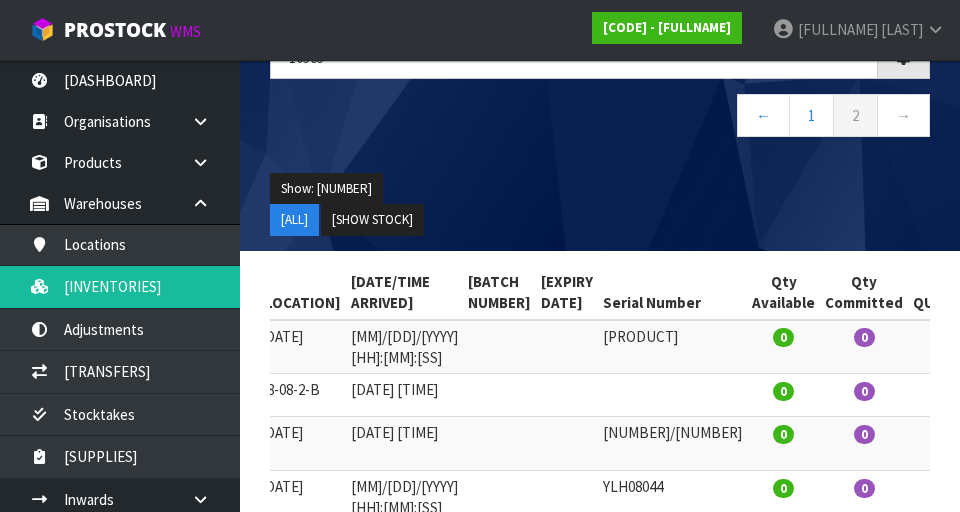 scroll, scrollTop: 187, scrollLeft: 0, axis: vertical 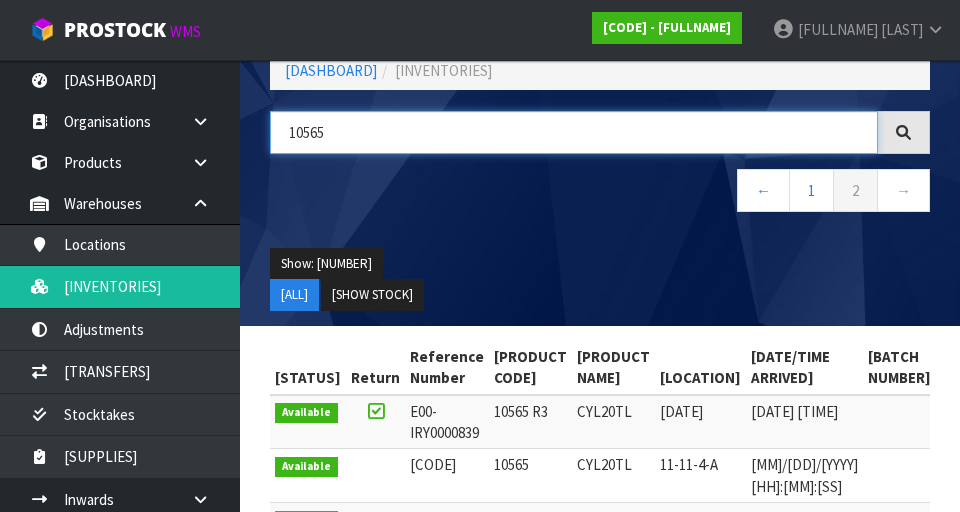 click on "10565" at bounding box center (574, 132) 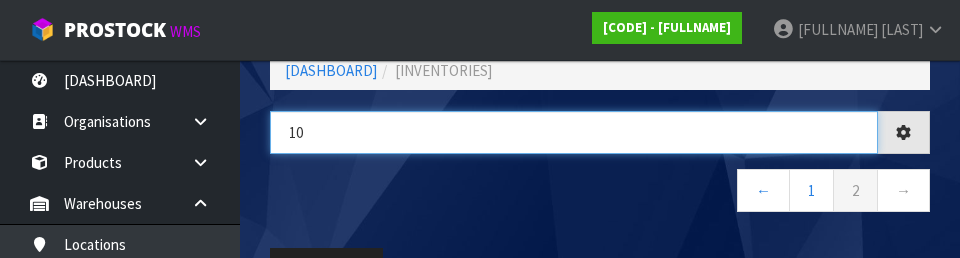 type on "1" 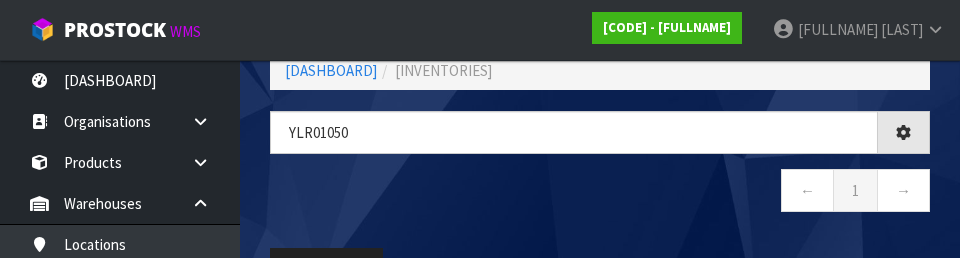 click on "←
[NUMBER]
→" at bounding box center [600, 193] 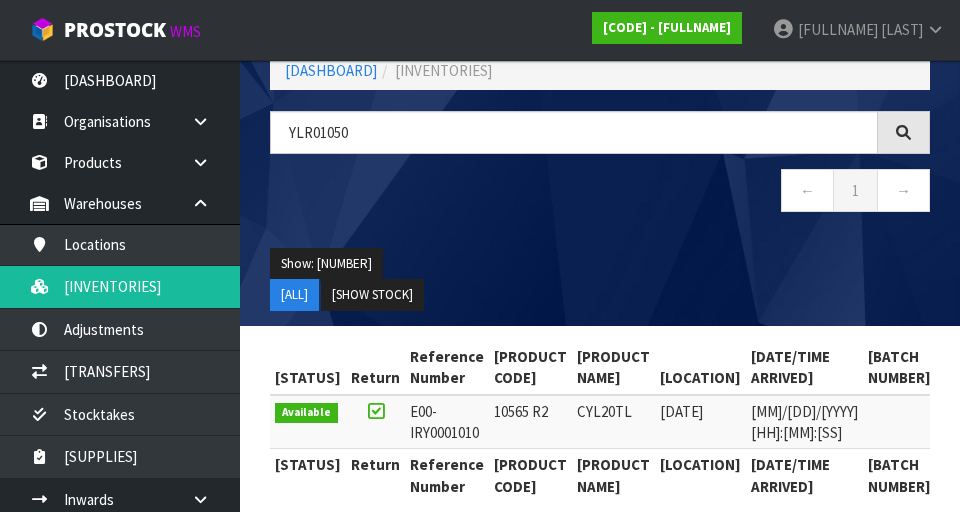 scroll, scrollTop: 137, scrollLeft: 0, axis: vertical 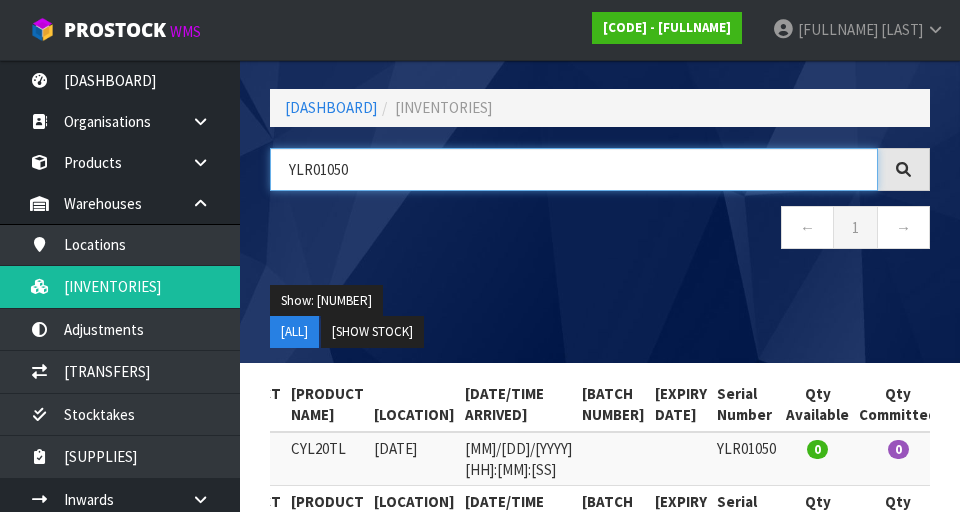 click on "YLR01050" at bounding box center (574, 169) 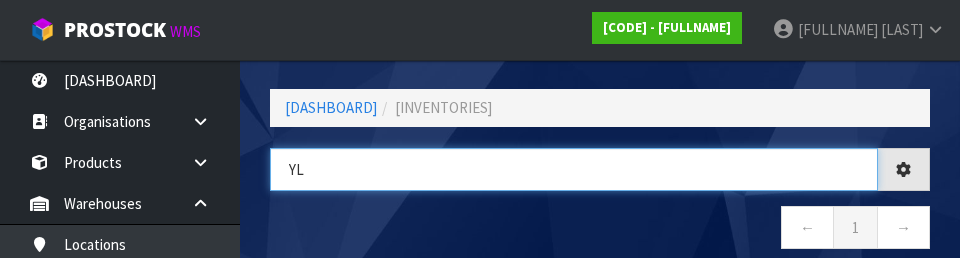 type on "Y" 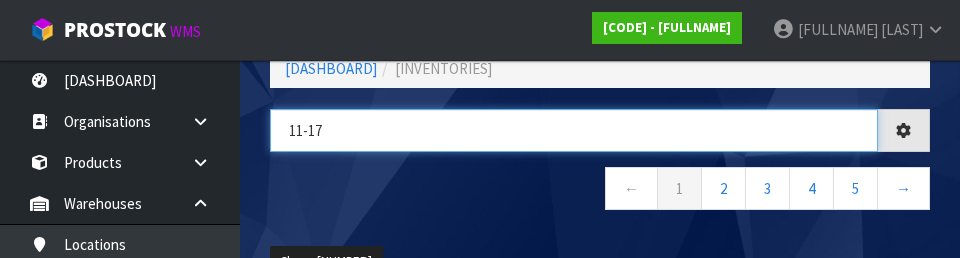 scroll, scrollTop: 98, scrollLeft: 0, axis: vertical 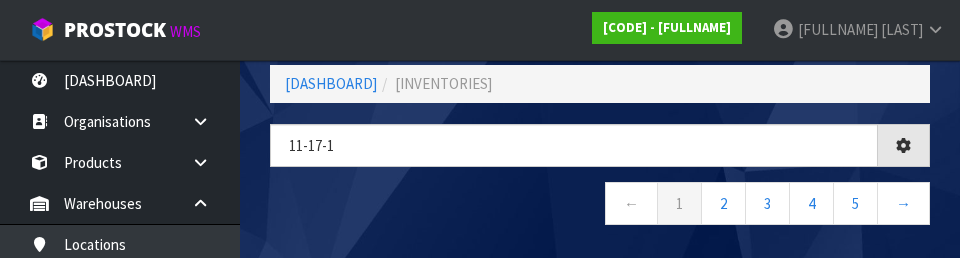 click on "←
[NUMBER] [NUMBER] [NUMBER] [NUMBER] [NUMBER]
→" at bounding box center [600, 206] 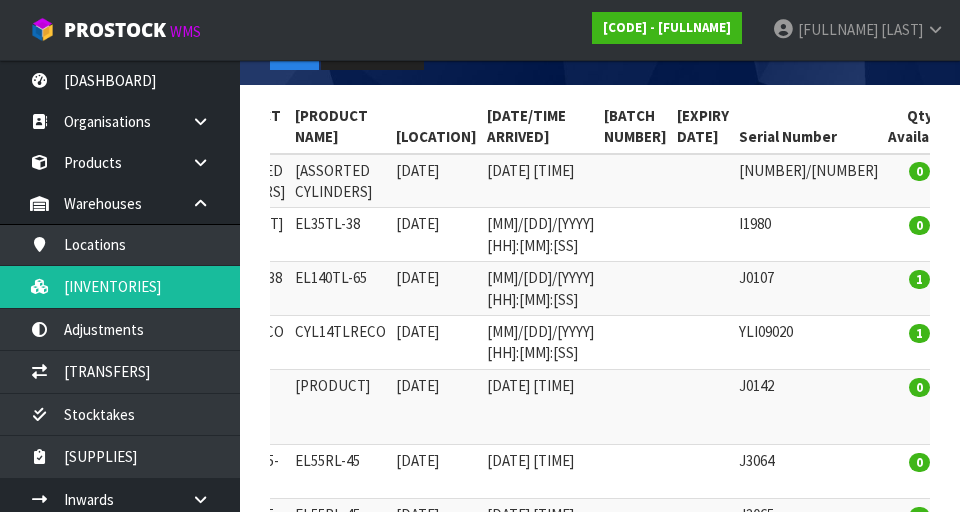 scroll, scrollTop: 354, scrollLeft: 0, axis: vertical 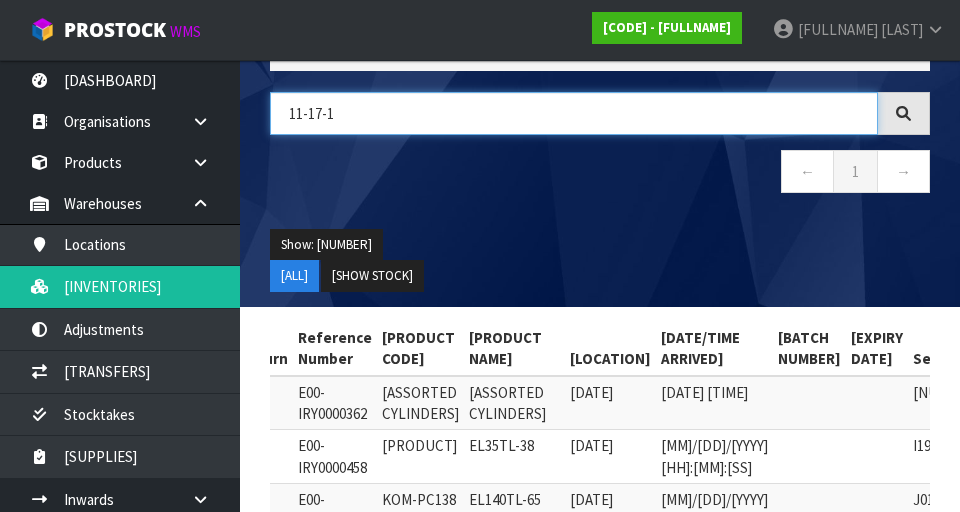 click on "11-17-1" at bounding box center [574, 113] 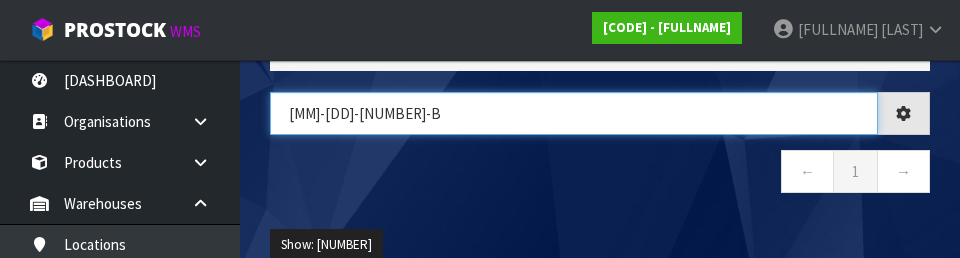 type on "[MM]-[DD]-[NUMBER]-b" 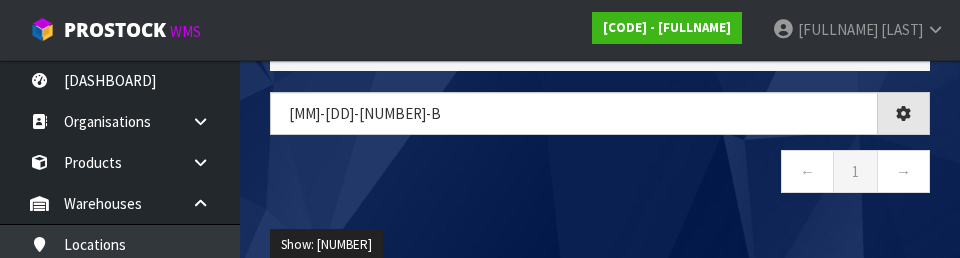 click on "←
[NUMBER]
→" at bounding box center [600, 174] 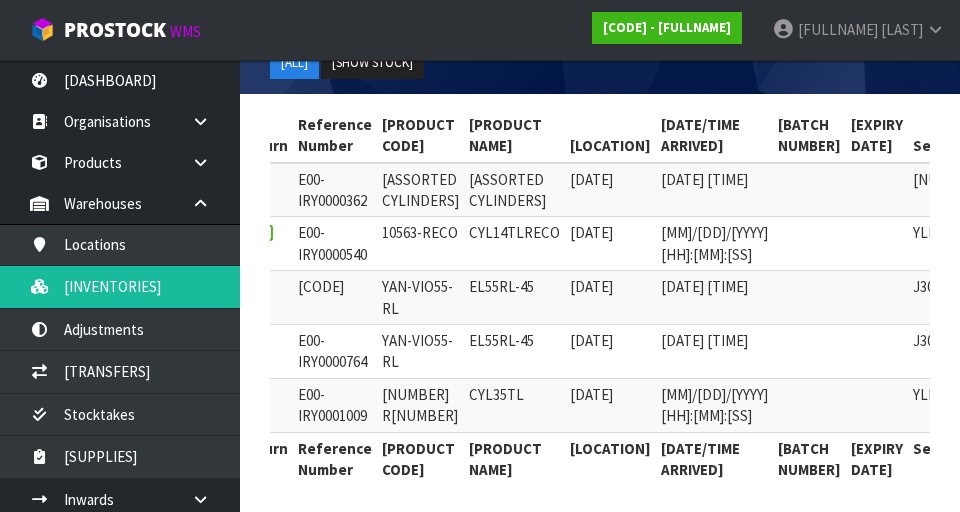 scroll, scrollTop: 353, scrollLeft: 0, axis: vertical 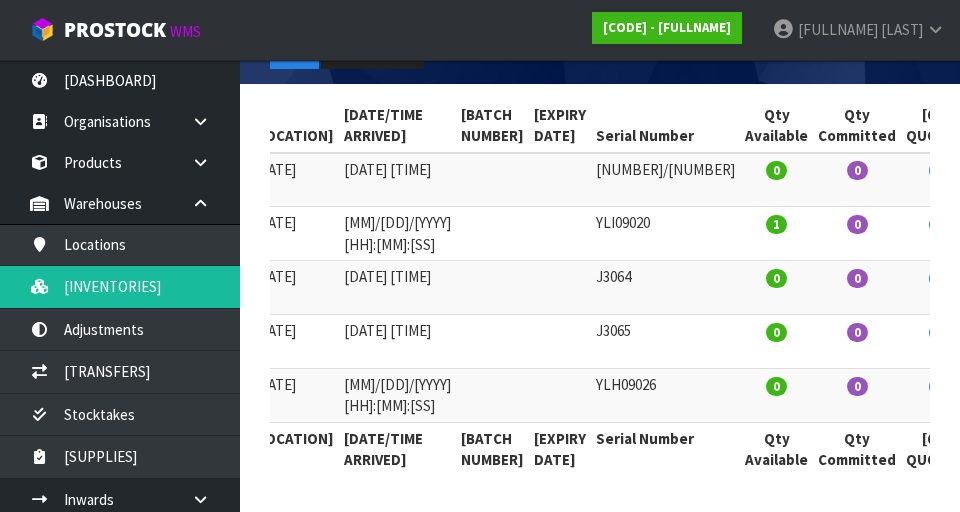 click at bounding box center (1119, 390) 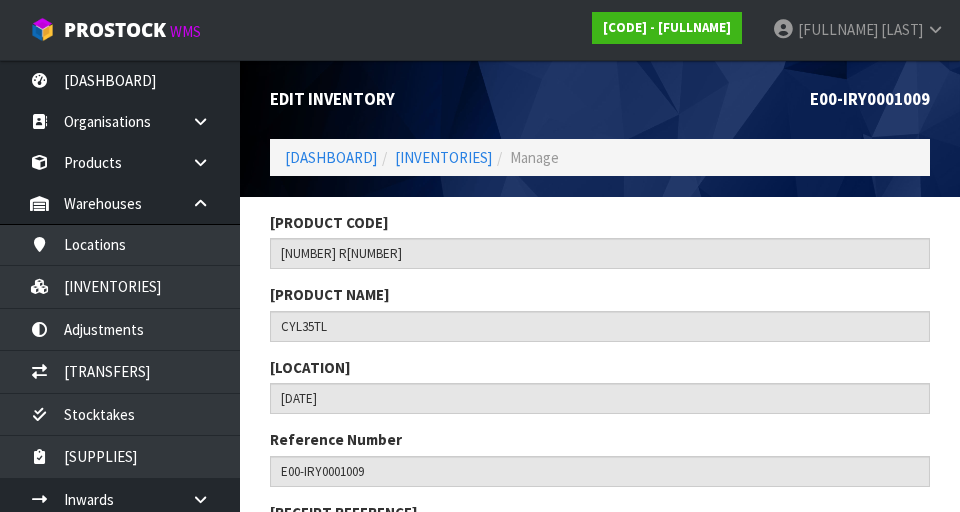scroll, scrollTop: 5, scrollLeft: 0, axis: vertical 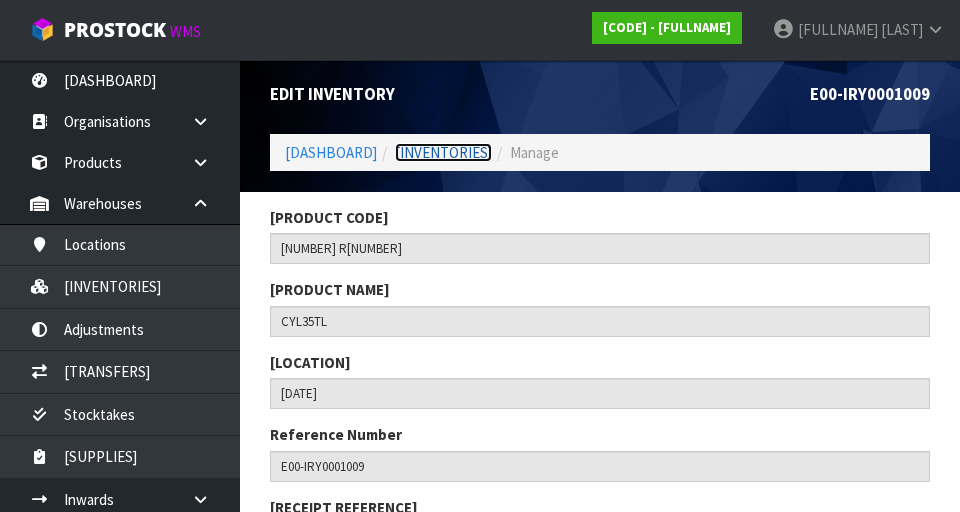 click on "[INVENTORIES]" at bounding box center (443, 152) 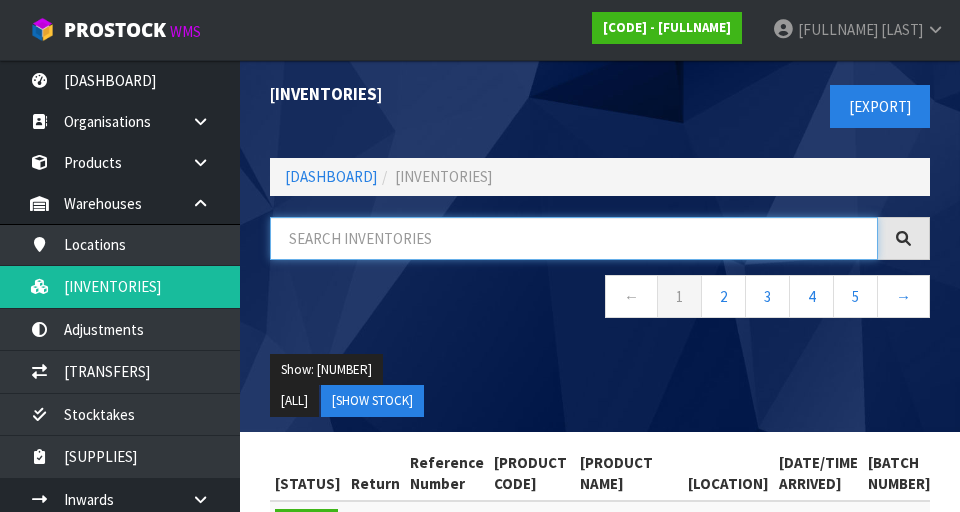 click at bounding box center (574, 238) 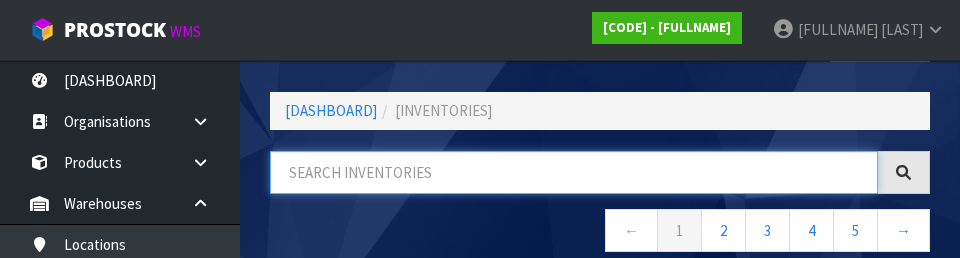 scroll, scrollTop: 114, scrollLeft: 0, axis: vertical 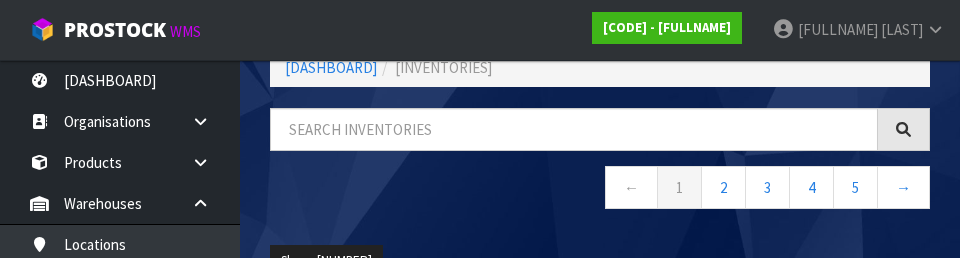 click on "←
[NUMBER] [NUMBER] [NUMBER] [NUMBER] [NUMBER]
→" at bounding box center [600, 190] 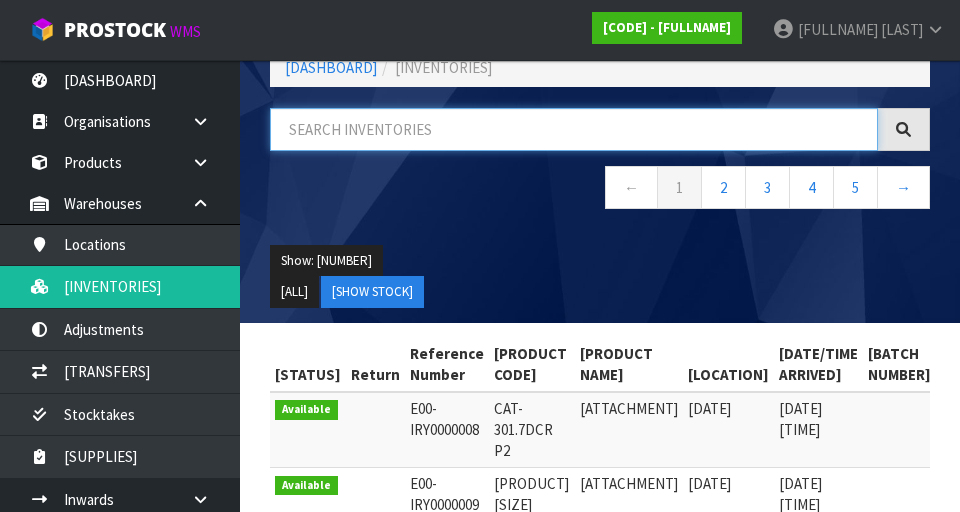 click at bounding box center (574, 129) 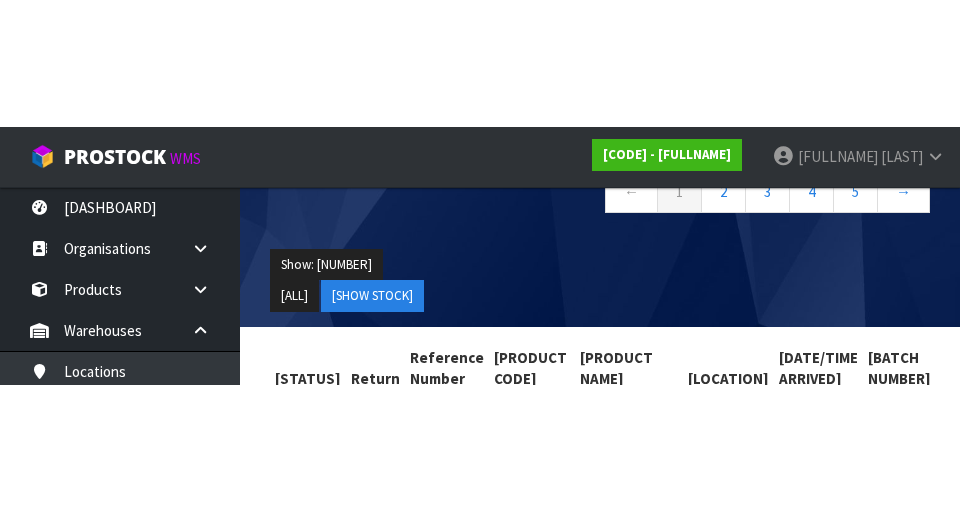 scroll, scrollTop: 241, scrollLeft: 0, axis: vertical 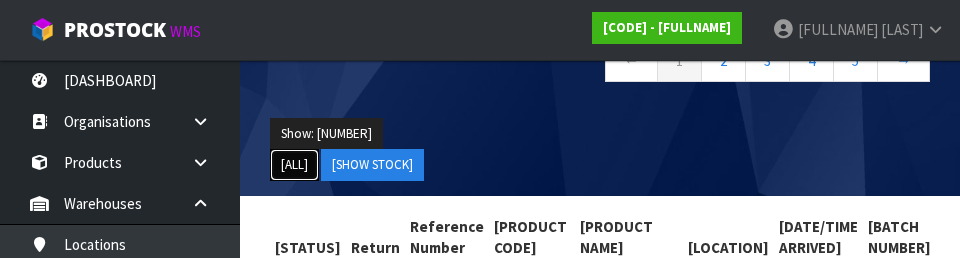 click on "[ALL]" at bounding box center [294, 165] 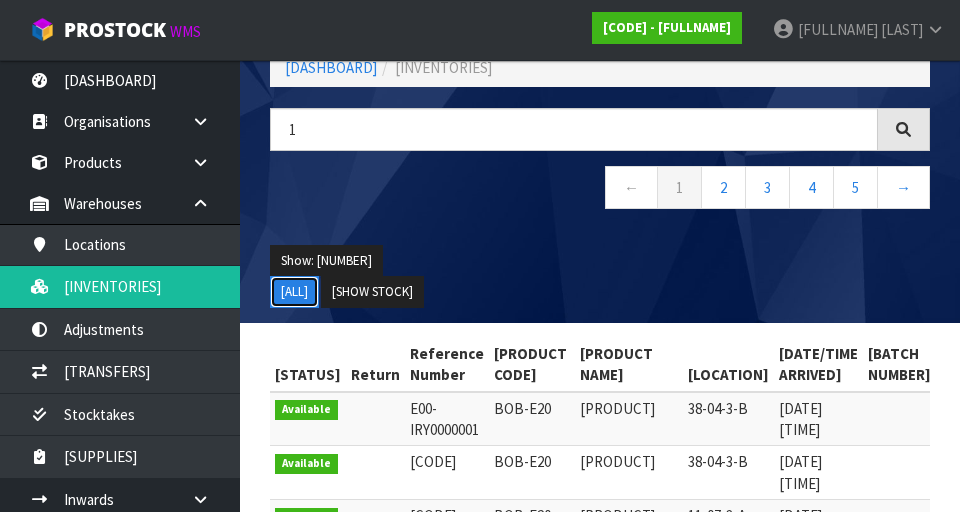 scroll, scrollTop: 82, scrollLeft: 0, axis: vertical 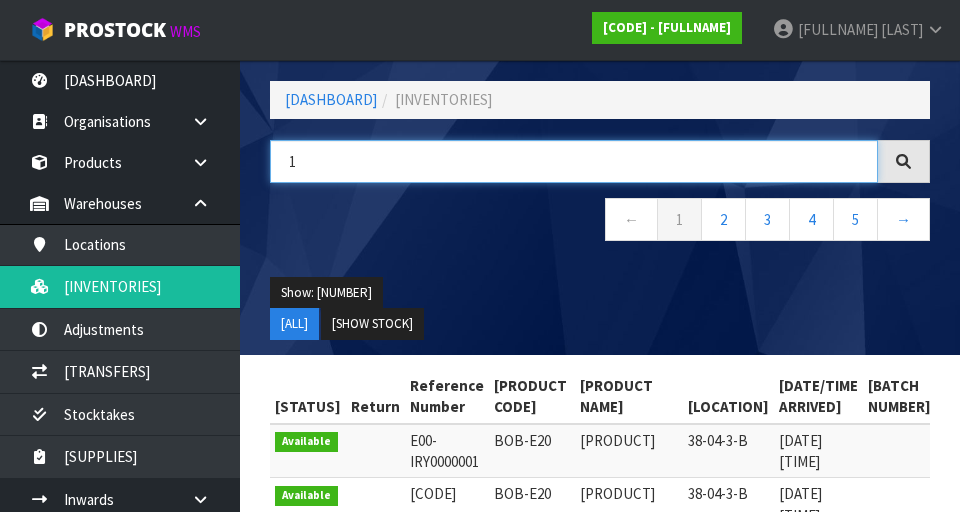 click on "1" at bounding box center [574, 161] 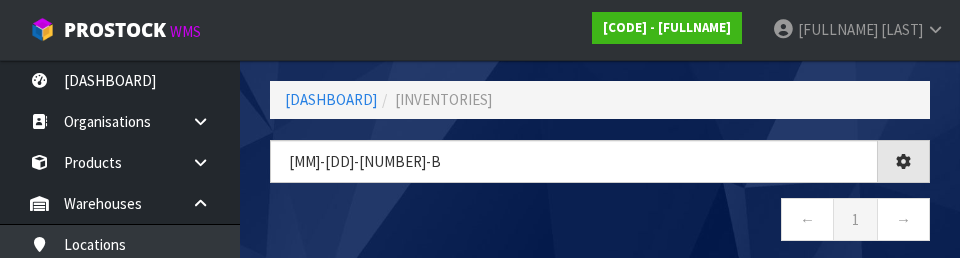click on "←
[NUMBER]
→" at bounding box center (600, 222) 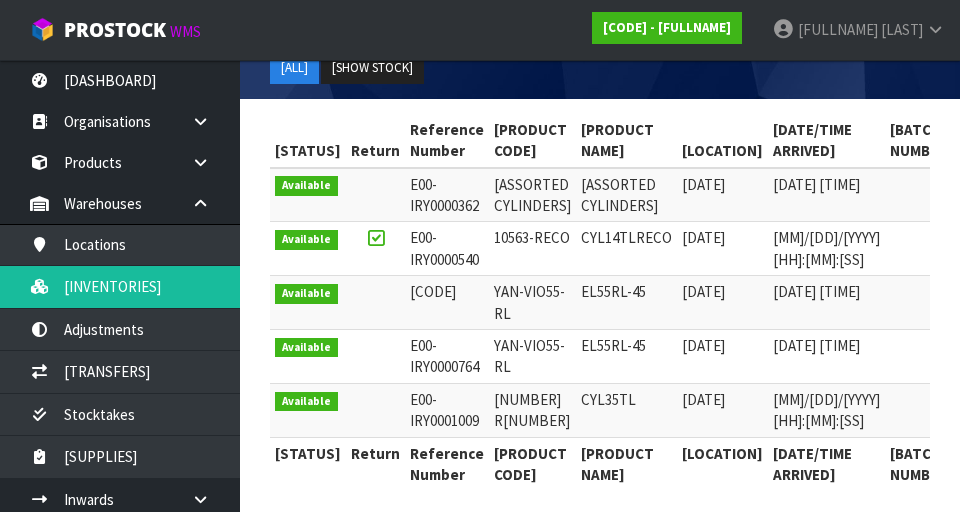 scroll, scrollTop: 353, scrollLeft: 0, axis: vertical 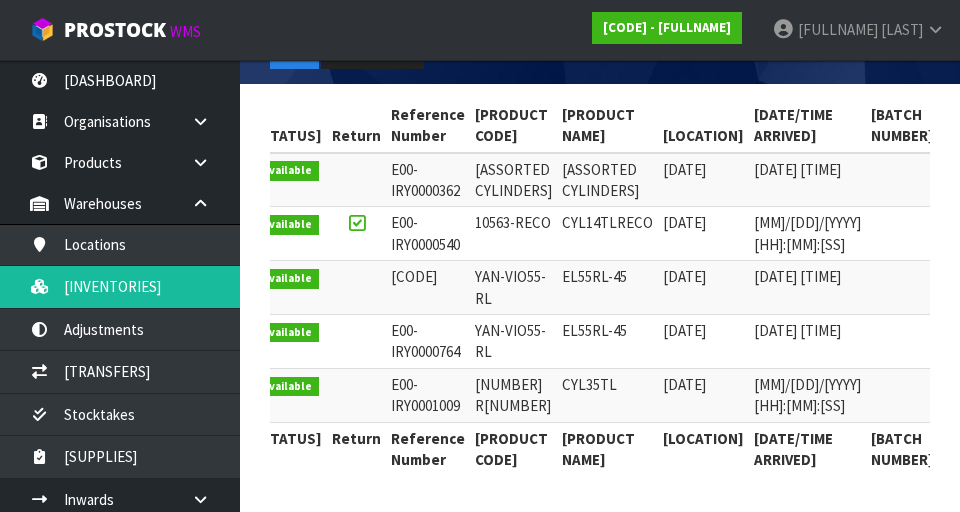 copy on "[NUMBER] R[NUMBER]" 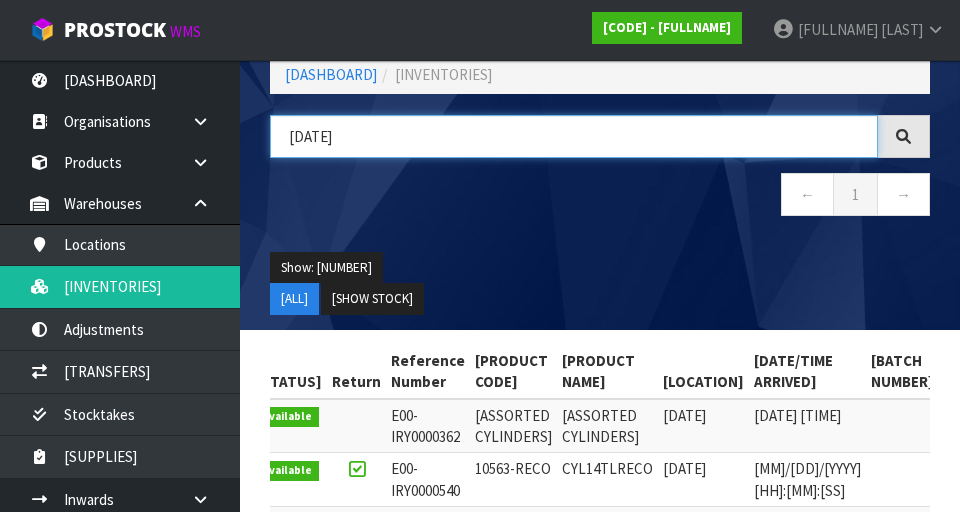 click on "[DATE]" at bounding box center (574, 136) 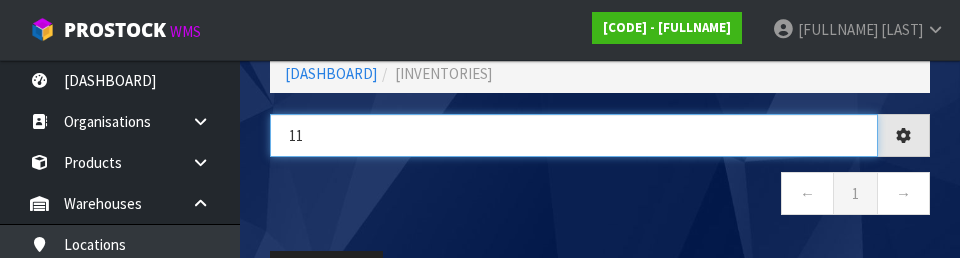 type on "1" 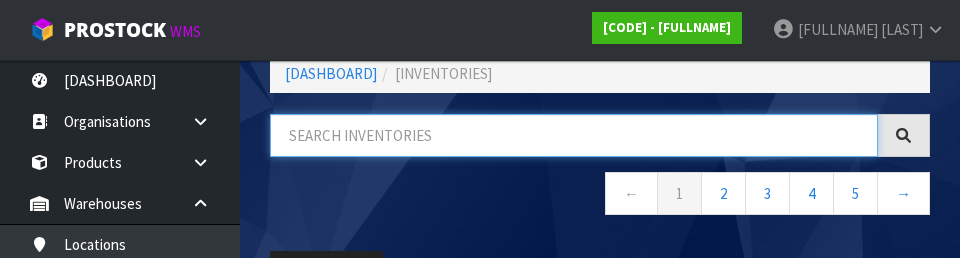 paste on "[NUMBER] R[NUMBER]" 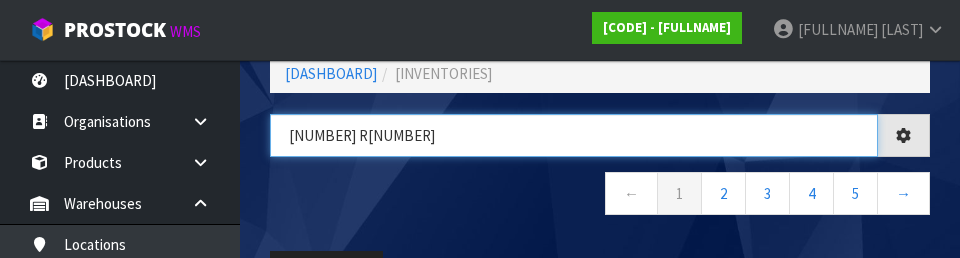 type on "[NUMBER] R[NUMBER]" 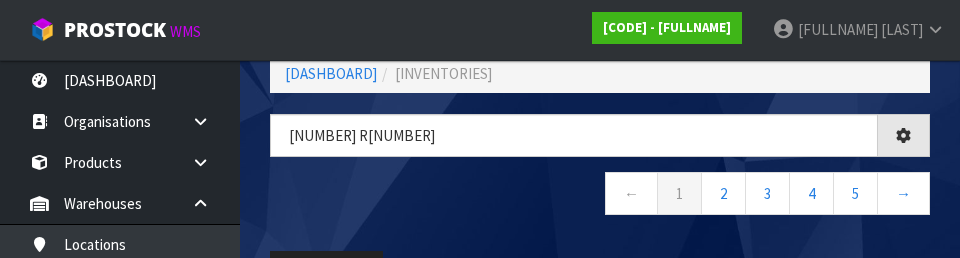 click on "←
[NUMBER] [NUMBER] [NUMBER] [NUMBER] [NUMBER]
→" at bounding box center [600, 196] 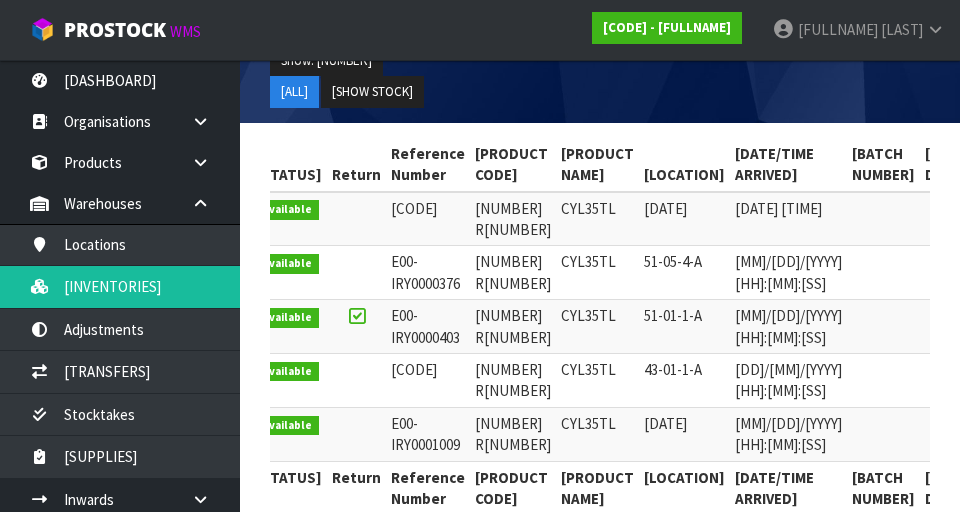 scroll, scrollTop: 353, scrollLeft: 0, axis: vertical 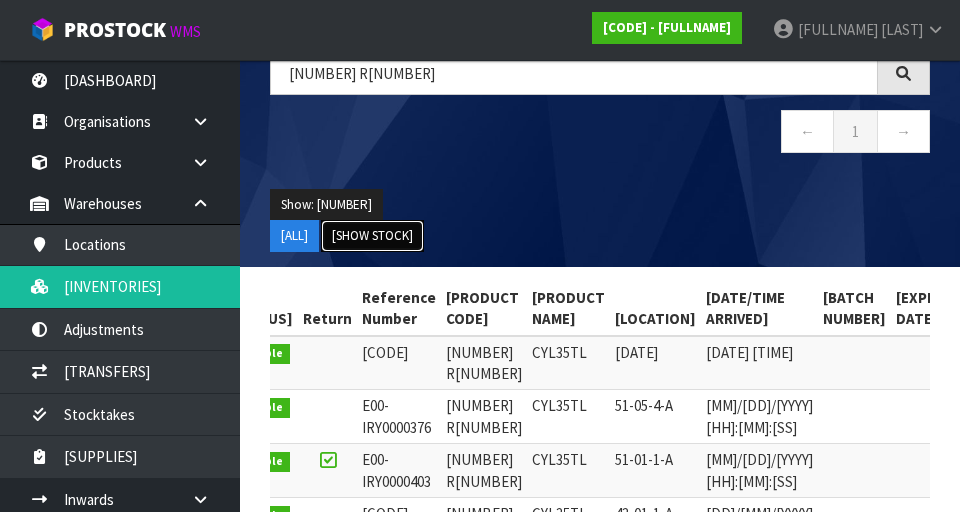 click on "[SHOW STOCK]" at bounding box center [294, 236] 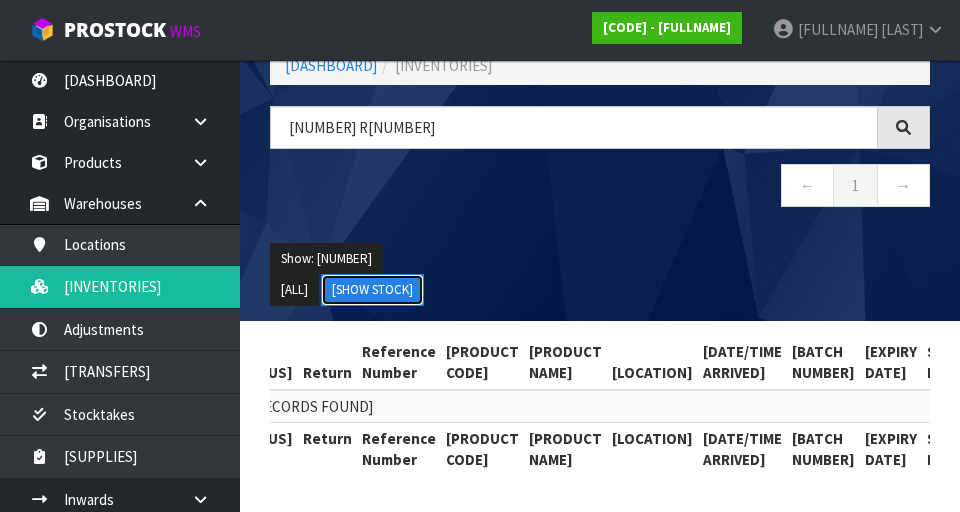 scroll, scrollTop: 116, scrollLeft: 0, axis: vertical 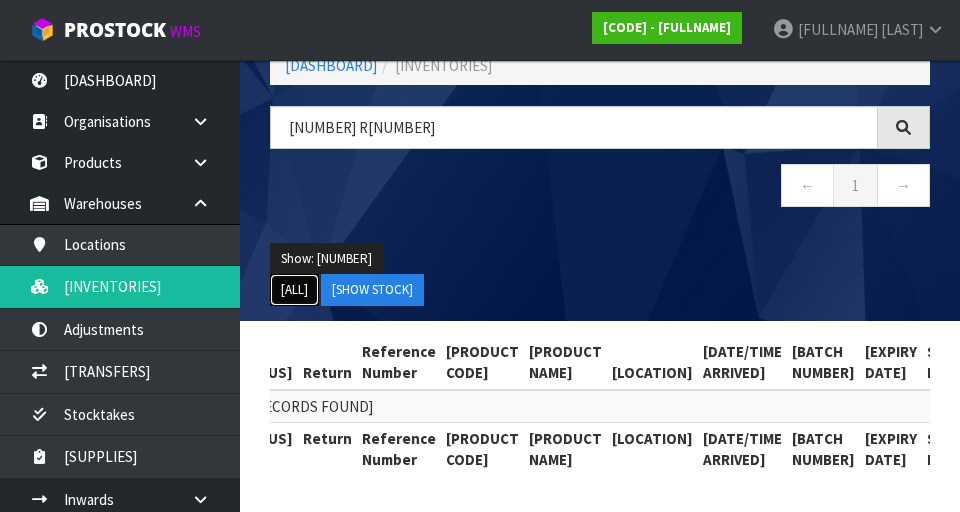 click on "[ALL]" at bounding box center [294, 290] 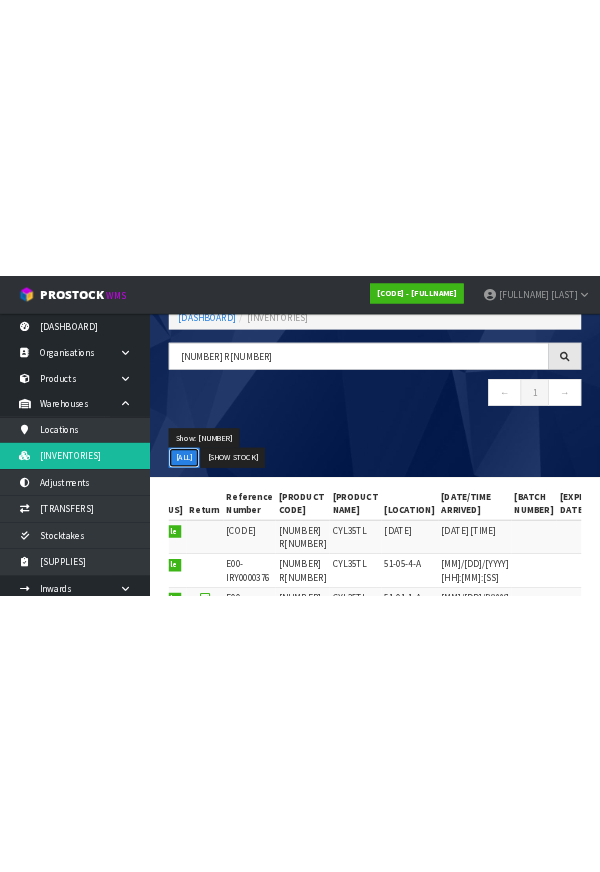scroll, scrollTop: 0, scrollLeft: 0, axis: both 